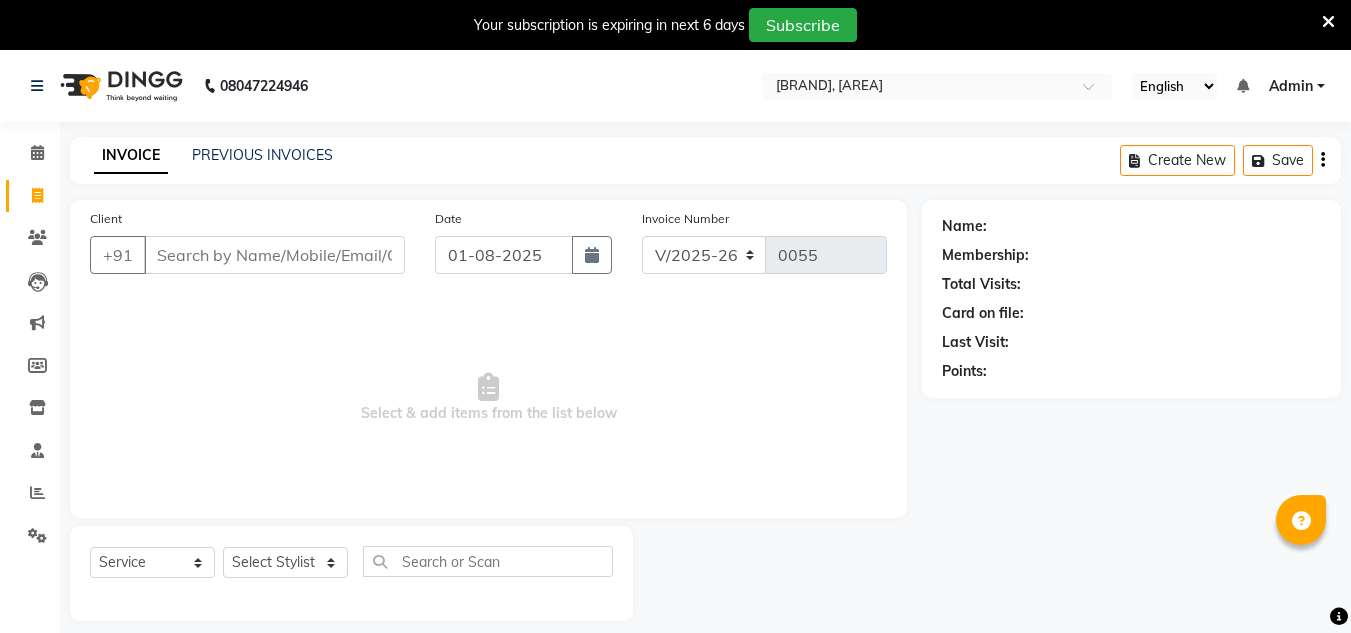 select on "6695" 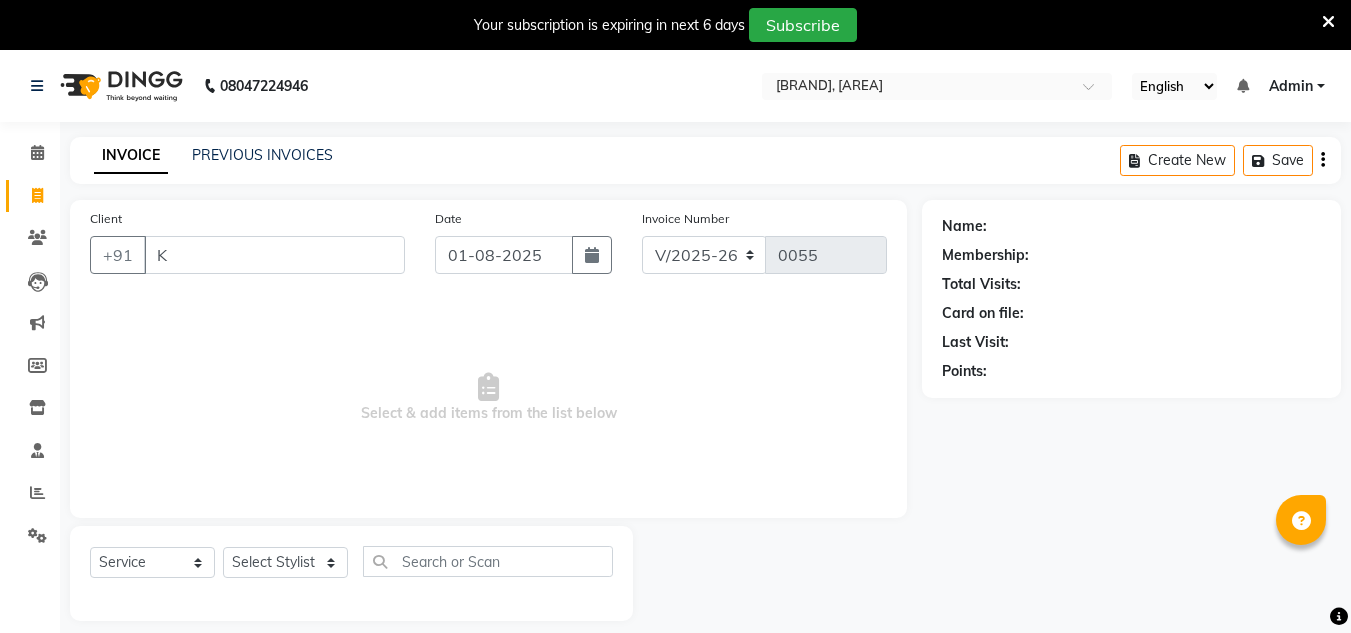 scroll, scrollTop: 50, scrollLeft: 0, axis: vertical 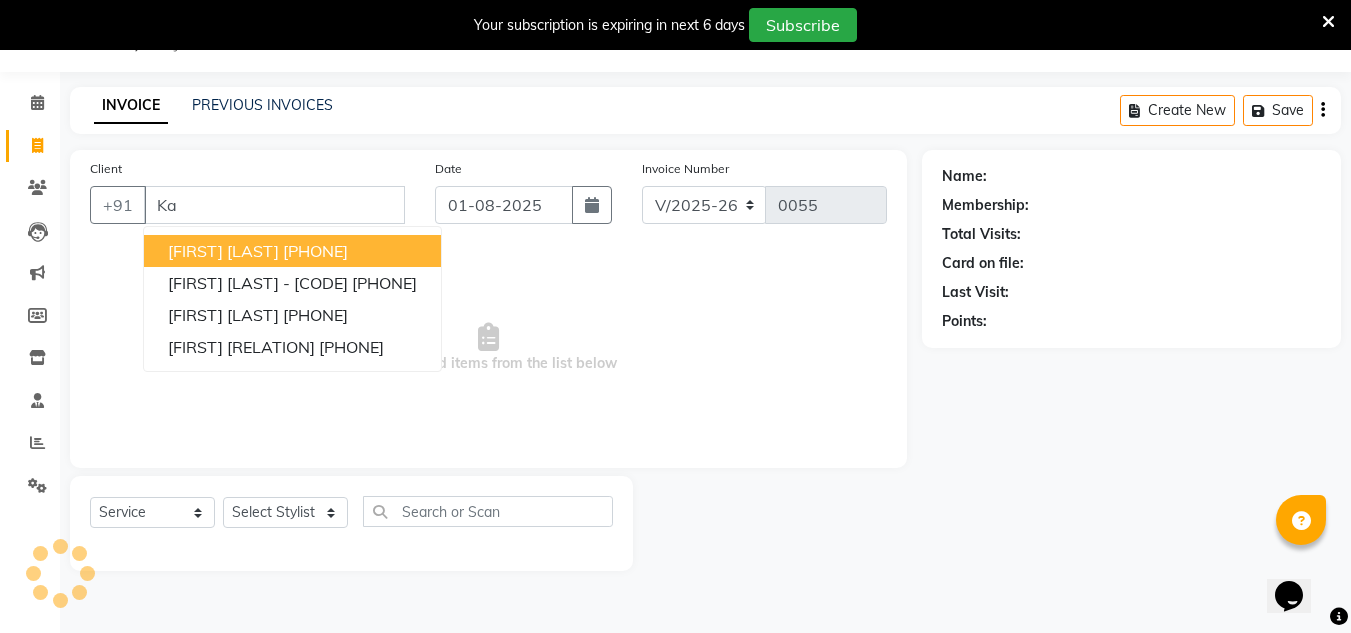 type on "K" 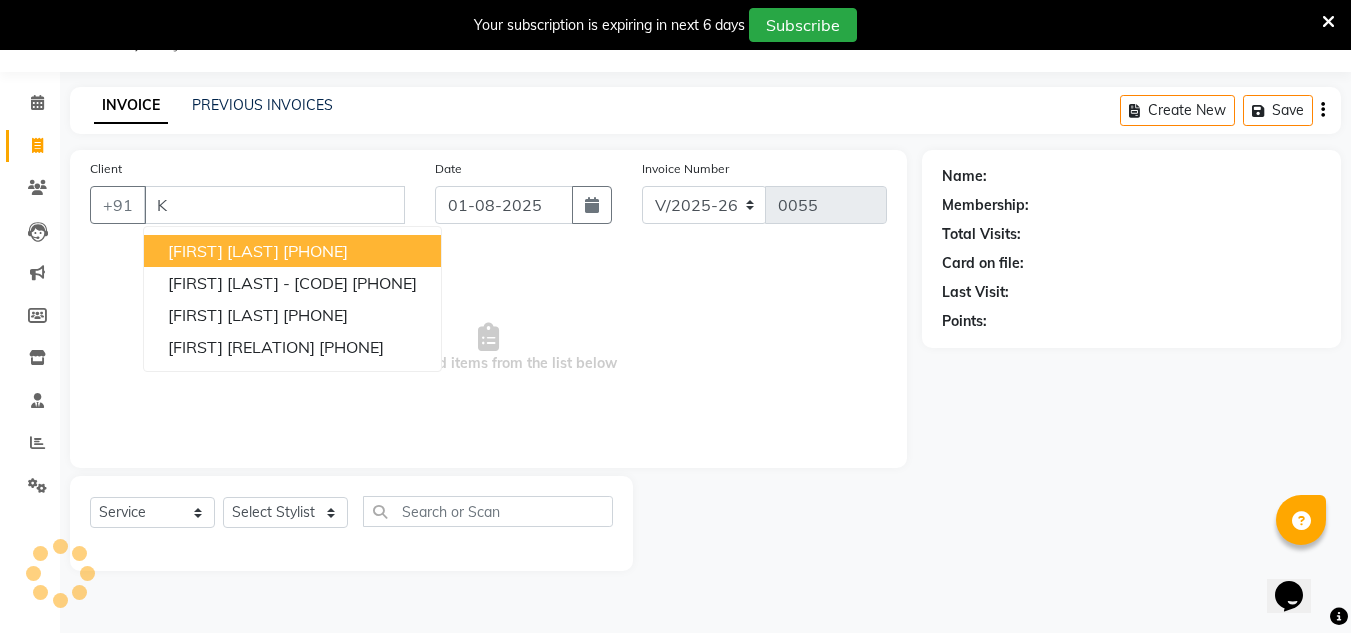 type 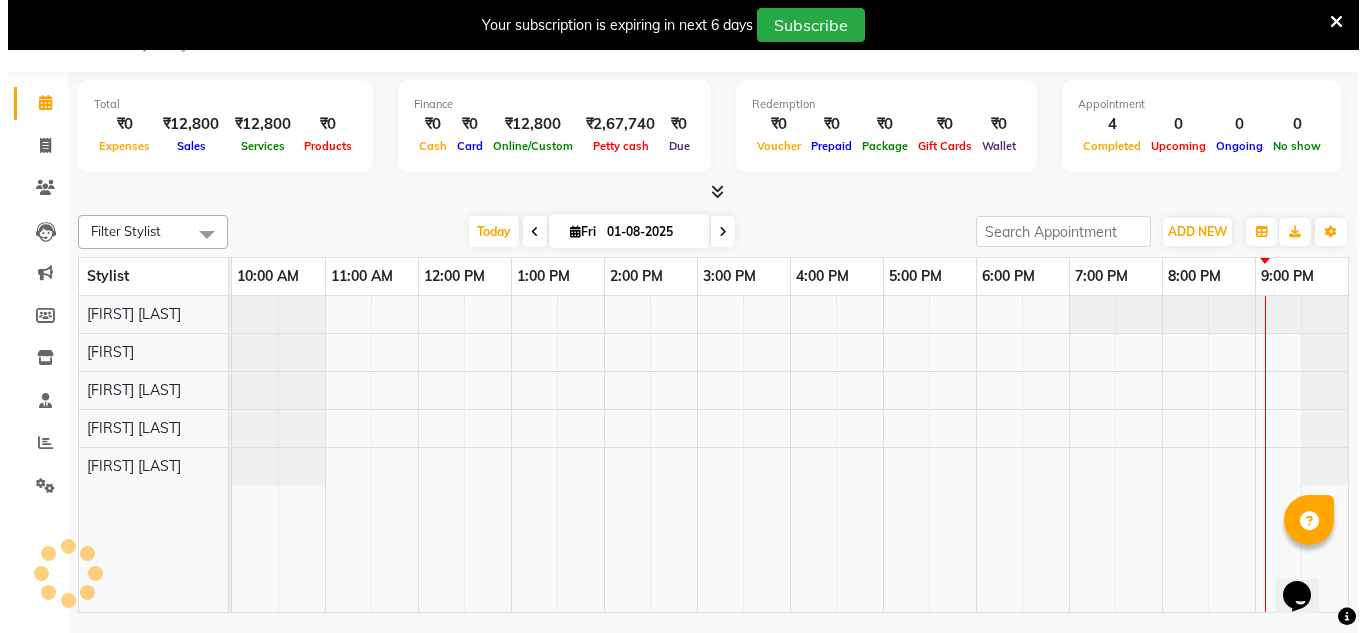 scroll, scrollTop: 0, scrollLeft: 0, axis: both 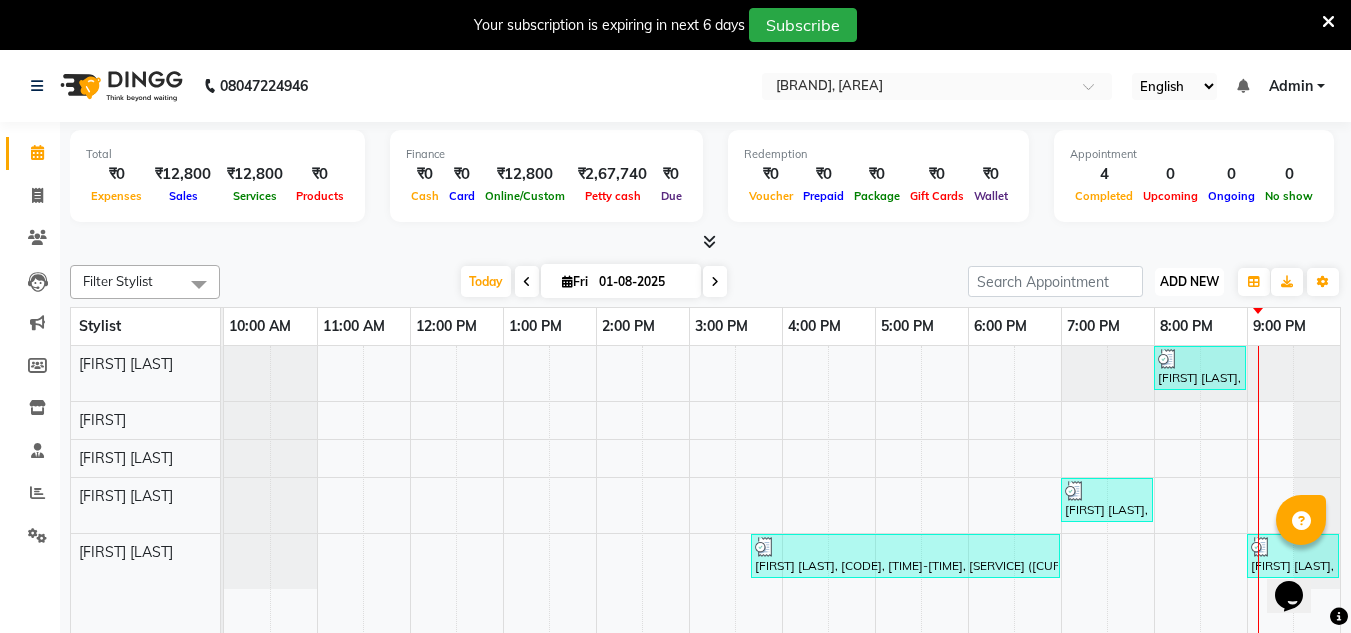 click on "ADD NEW" at bounding box center (1189, 281) 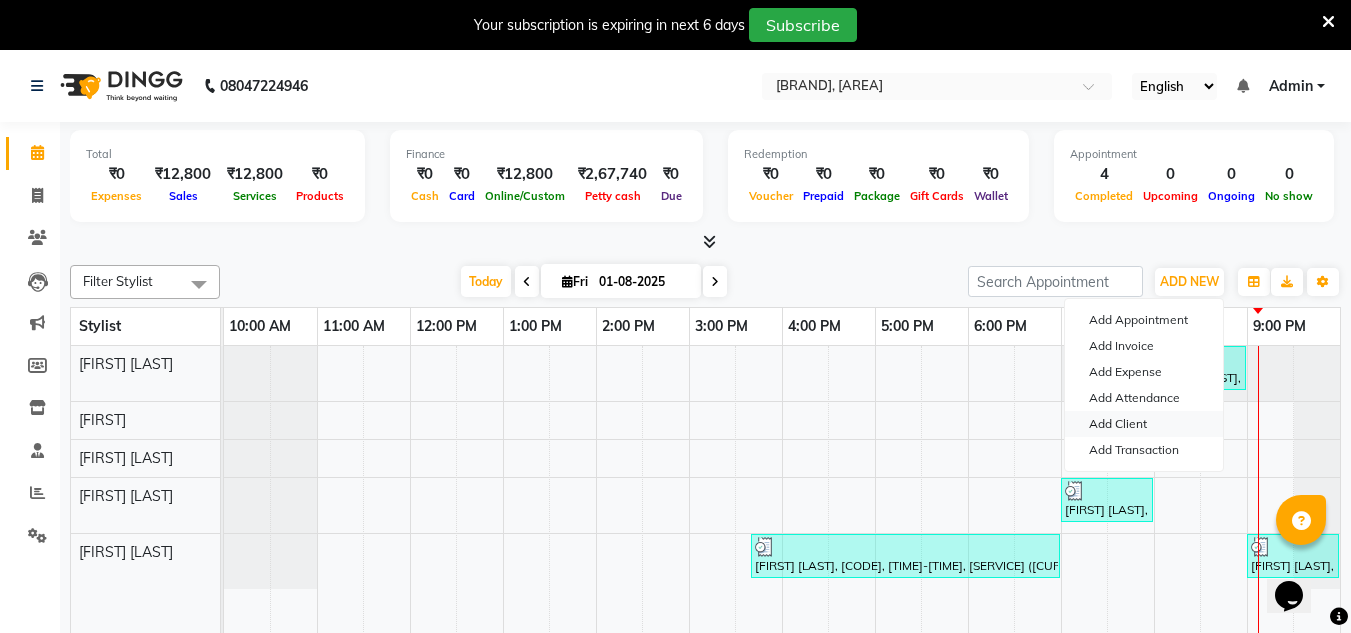 click on "Add Client" at bounding box center [1144, 424] 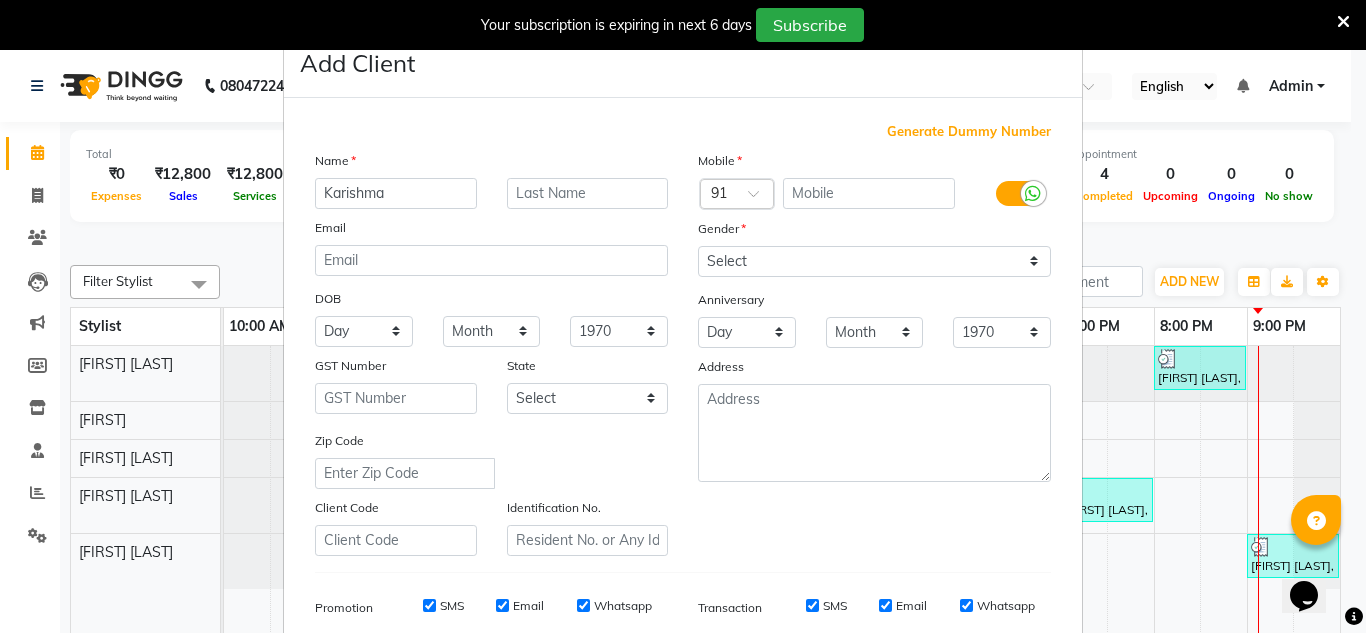 type on "Karishma" 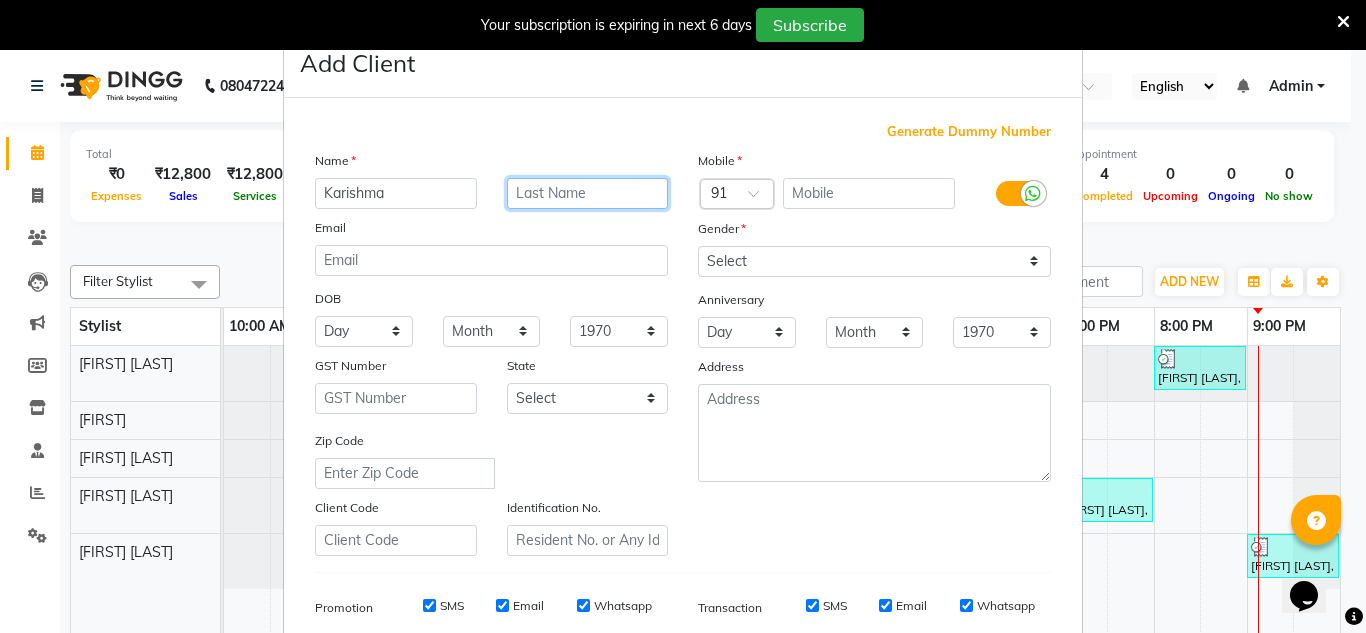click at bounding box center [588, 193] 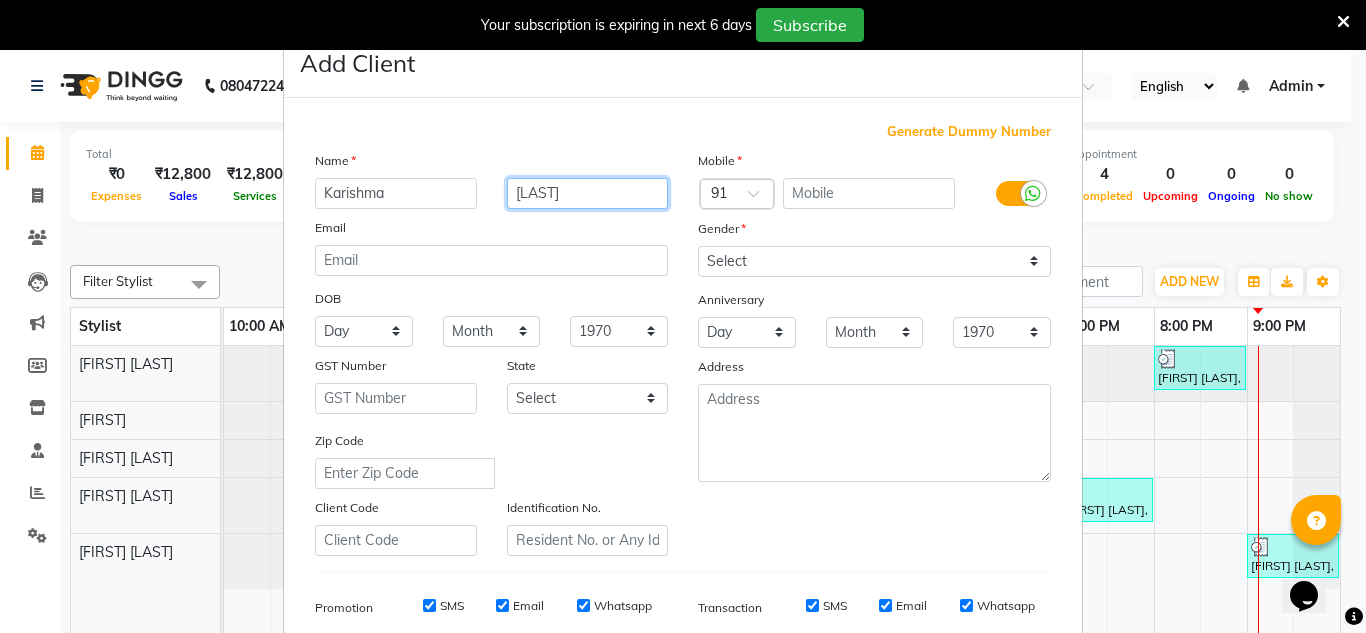type on "[LAST]" 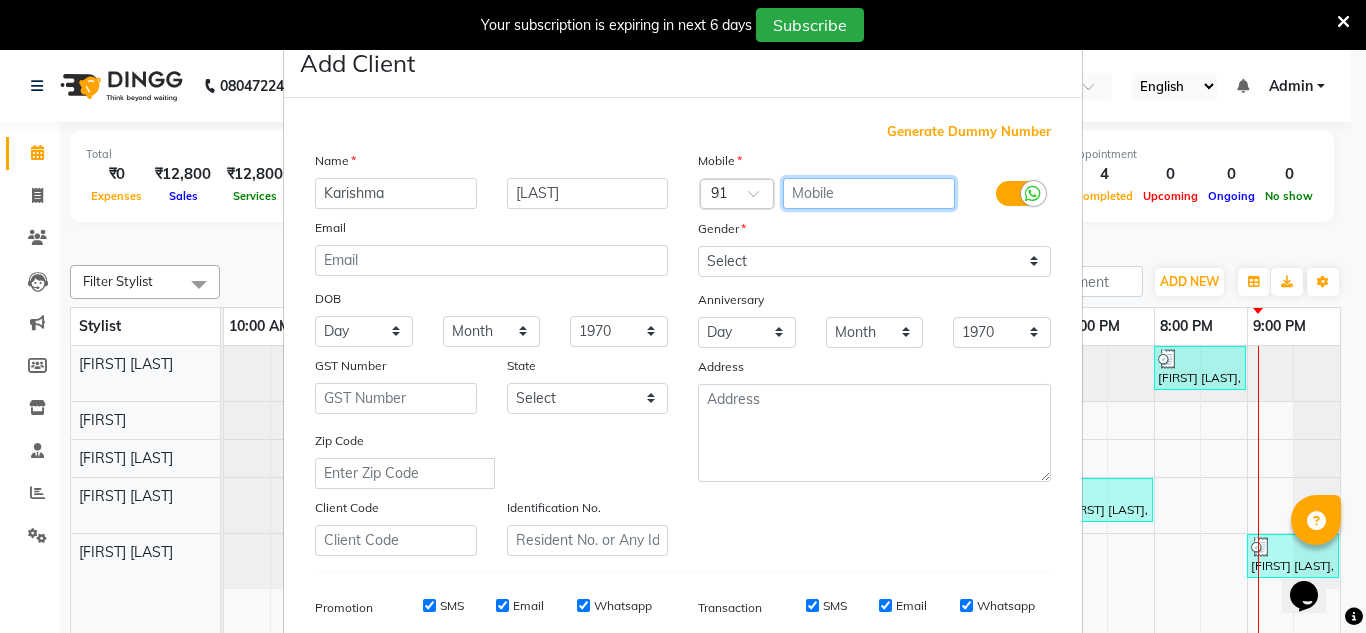 click at bounding box center (869, 193) 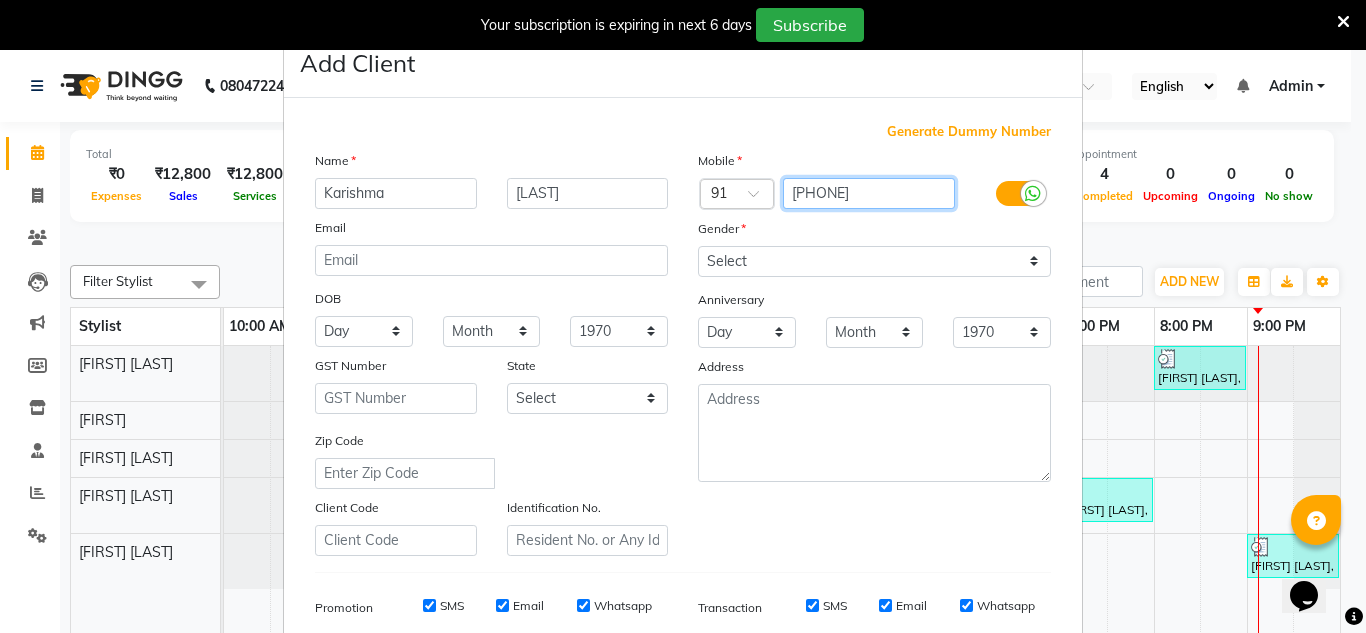 type on "[PHONE]" 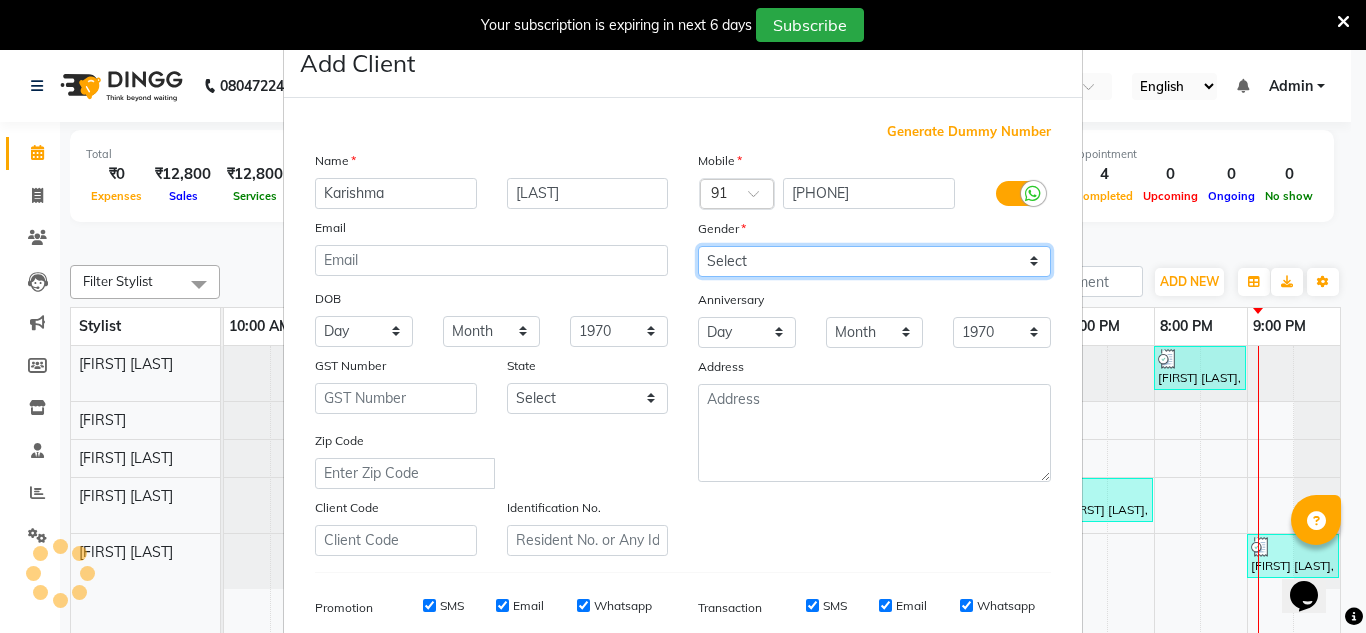 click on "Select Male Female Other Prefer Not To Say" at bounding box center [874, 261] 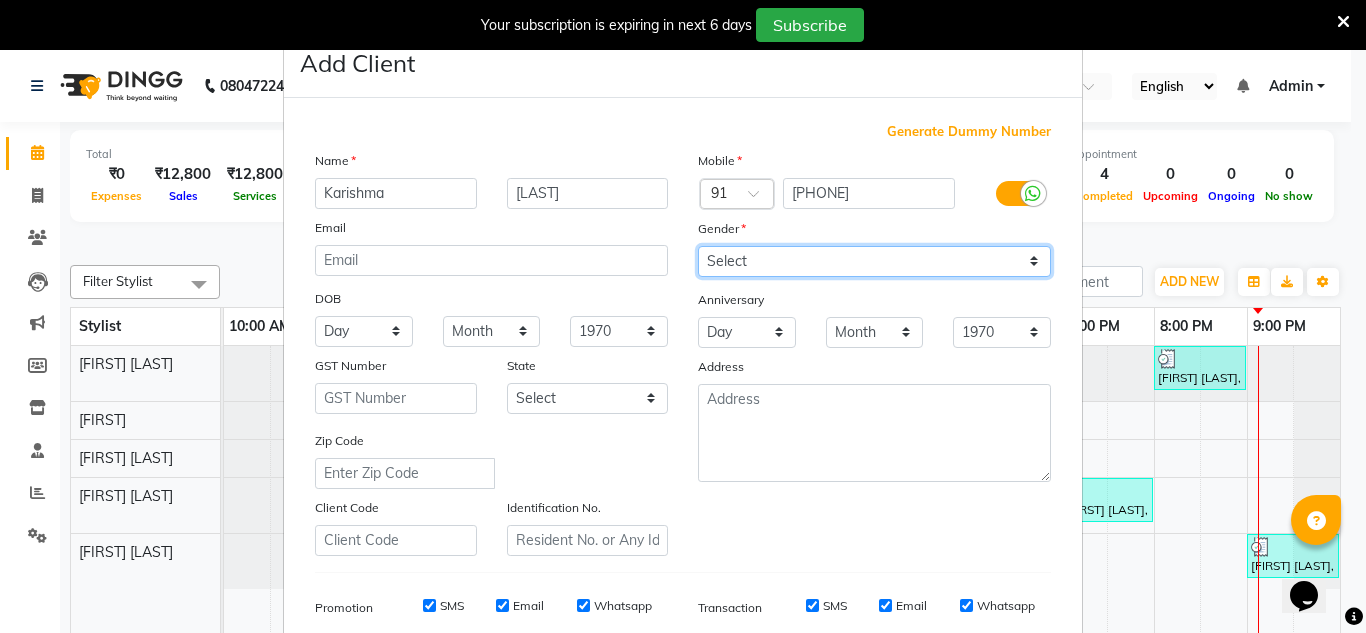 select on "female" 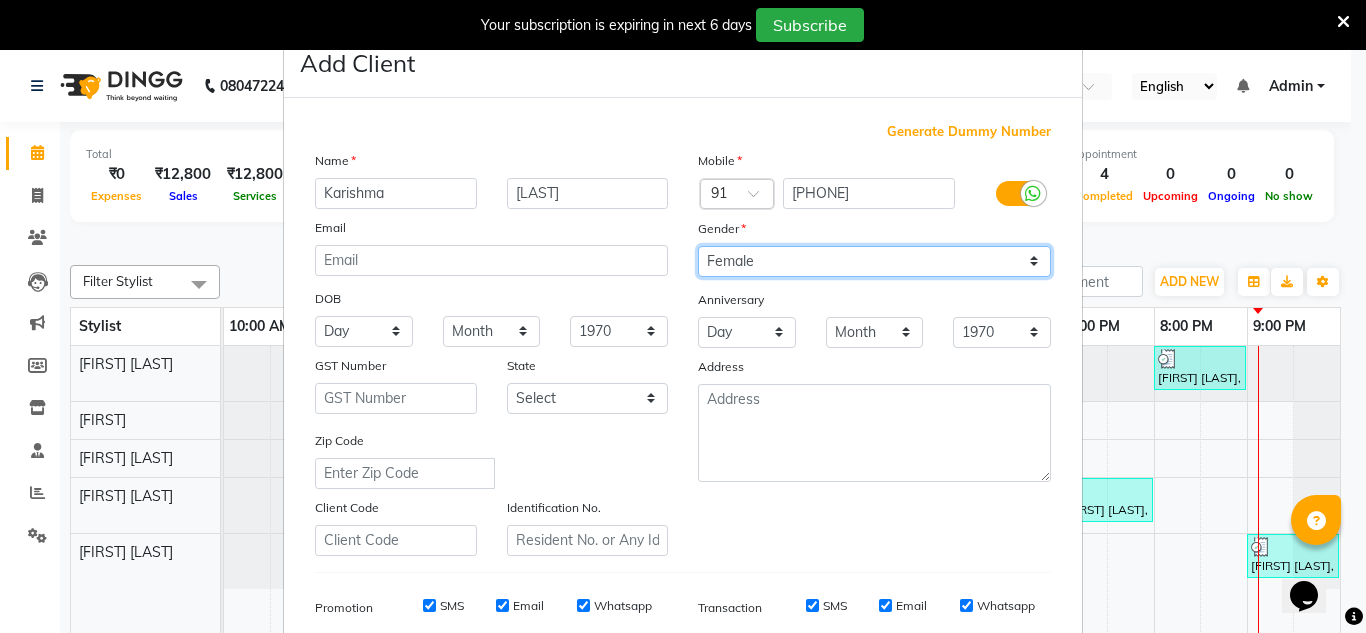 click on "Select Male Female Other Prefer Not To Say" at bounding box center (874, 261) 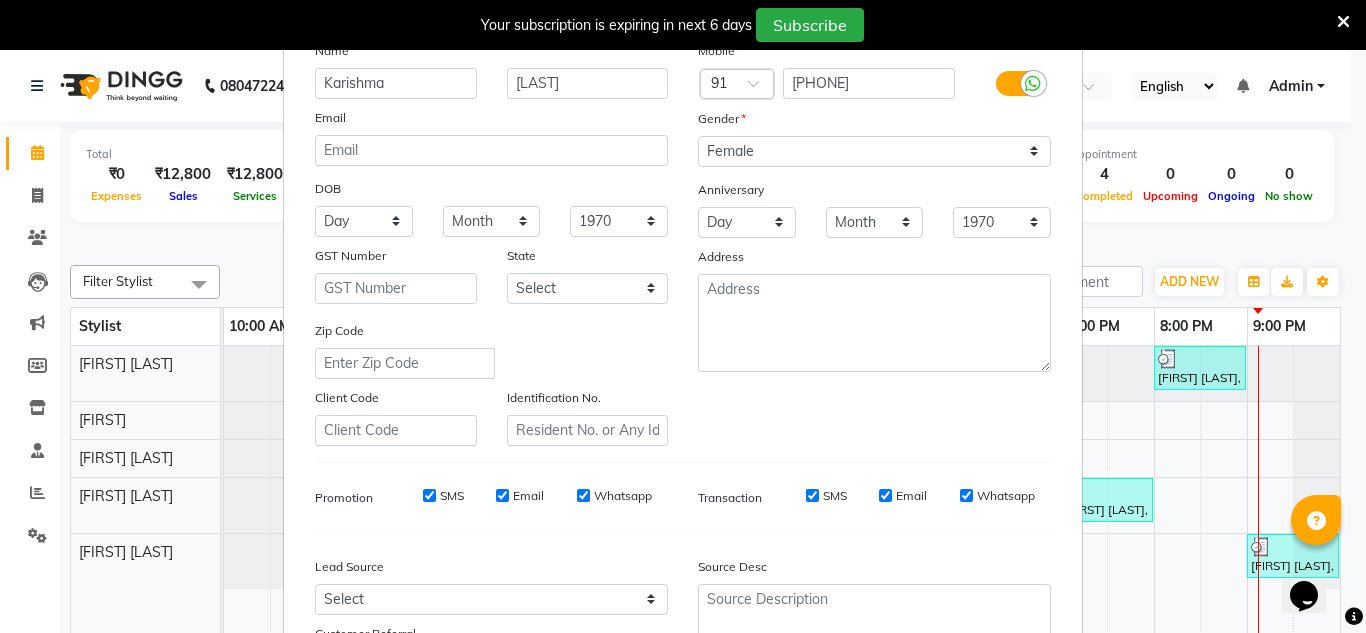scroll, scrollTop: 173, scrollLeft: 0, axis: vertical 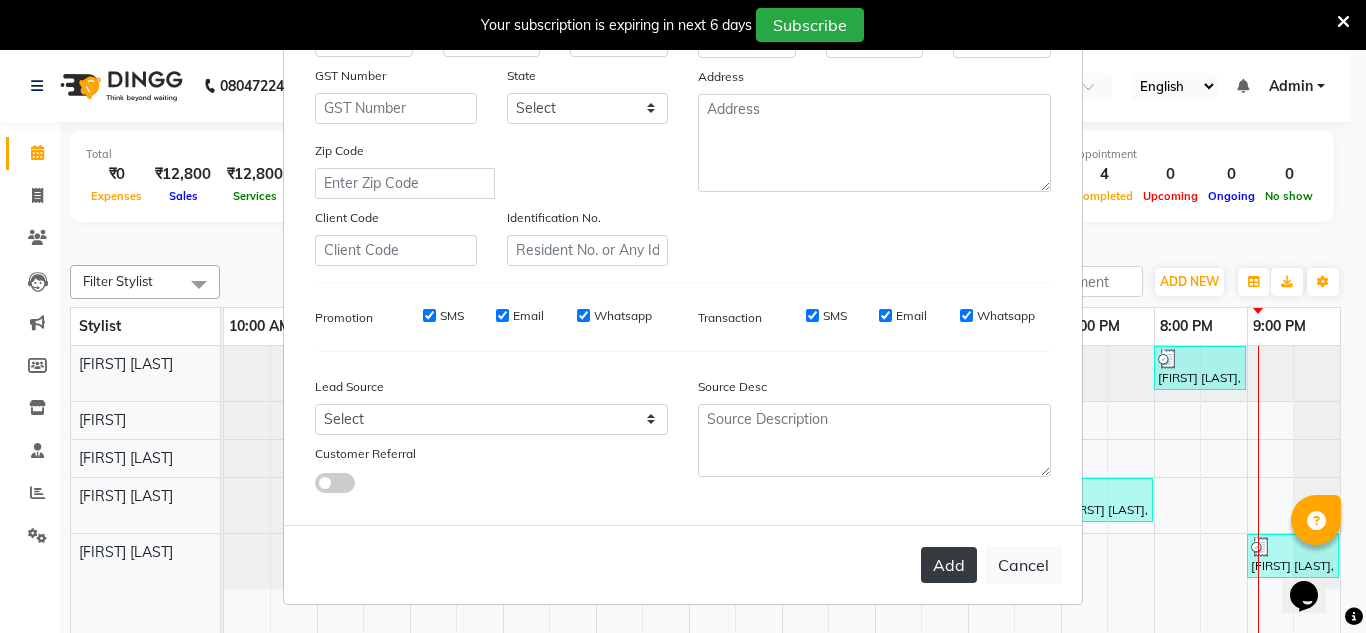 click on "Add" at bounding box center (949, 565) 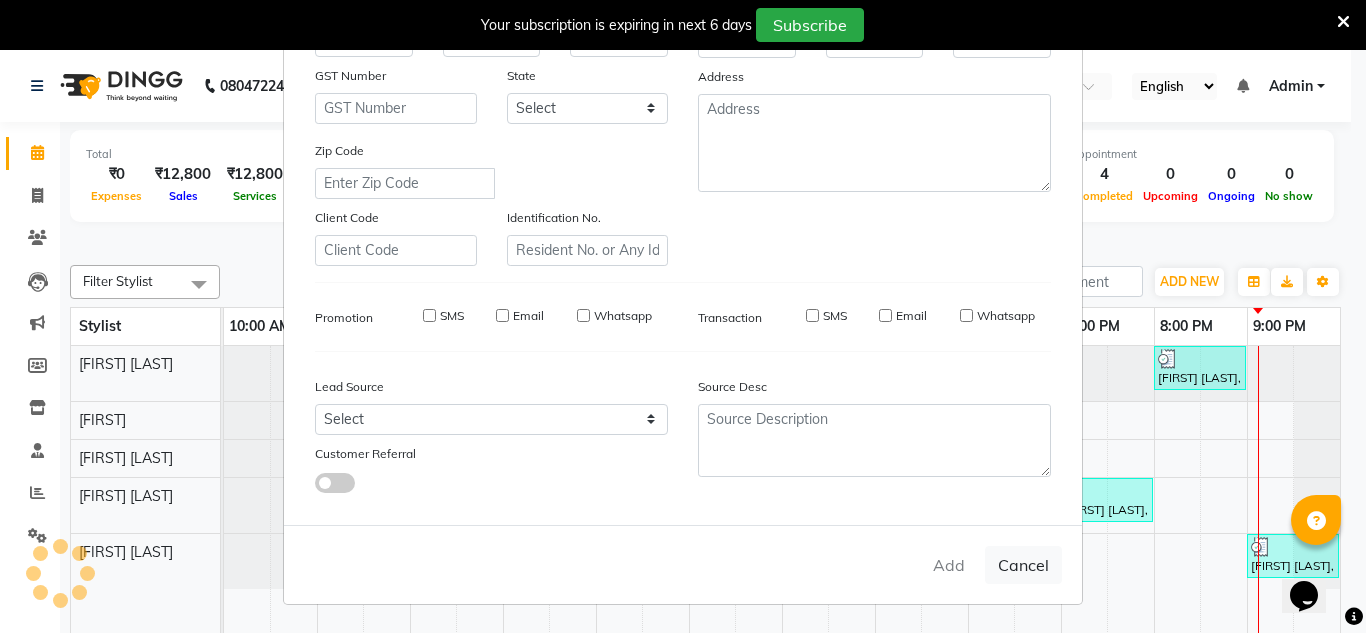 type 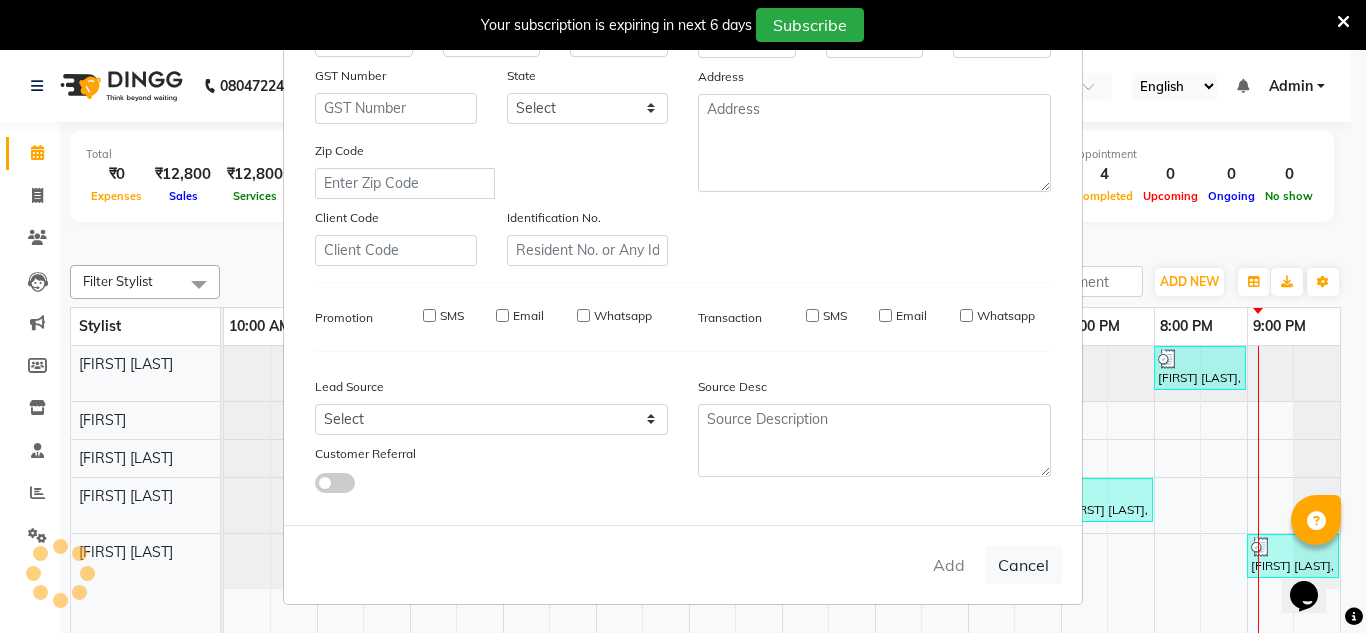 select 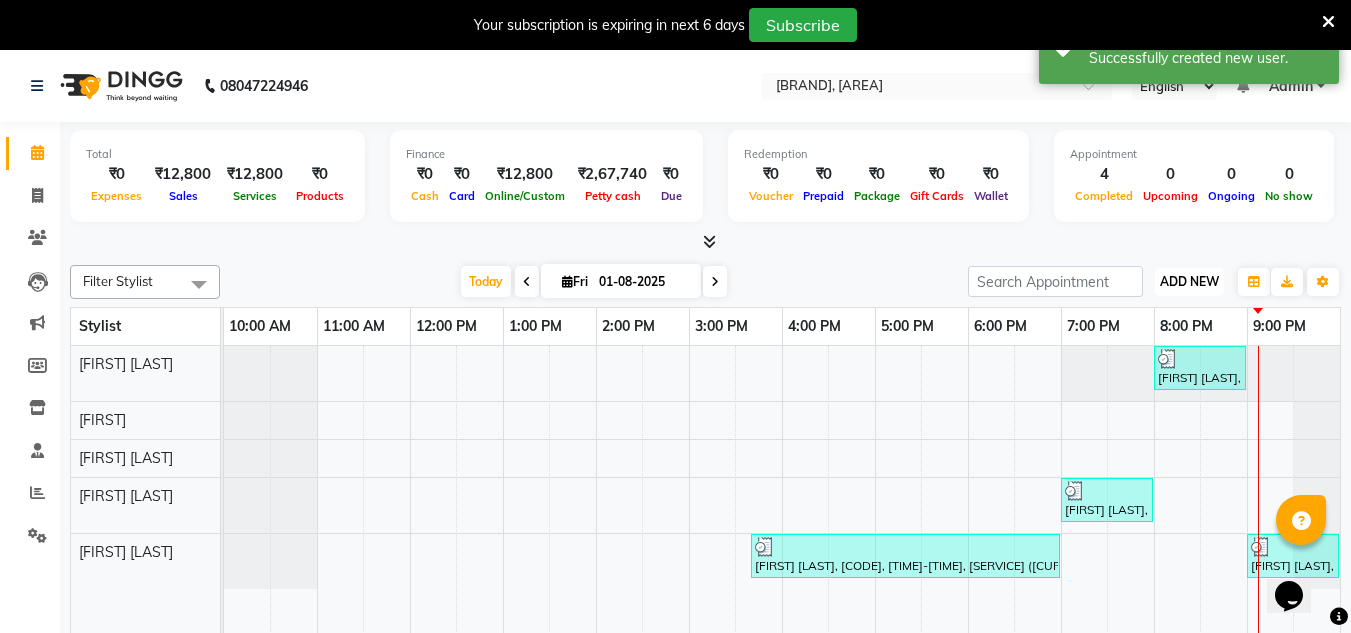 click on "ADD NEW" at bounding box center (1189, 281) 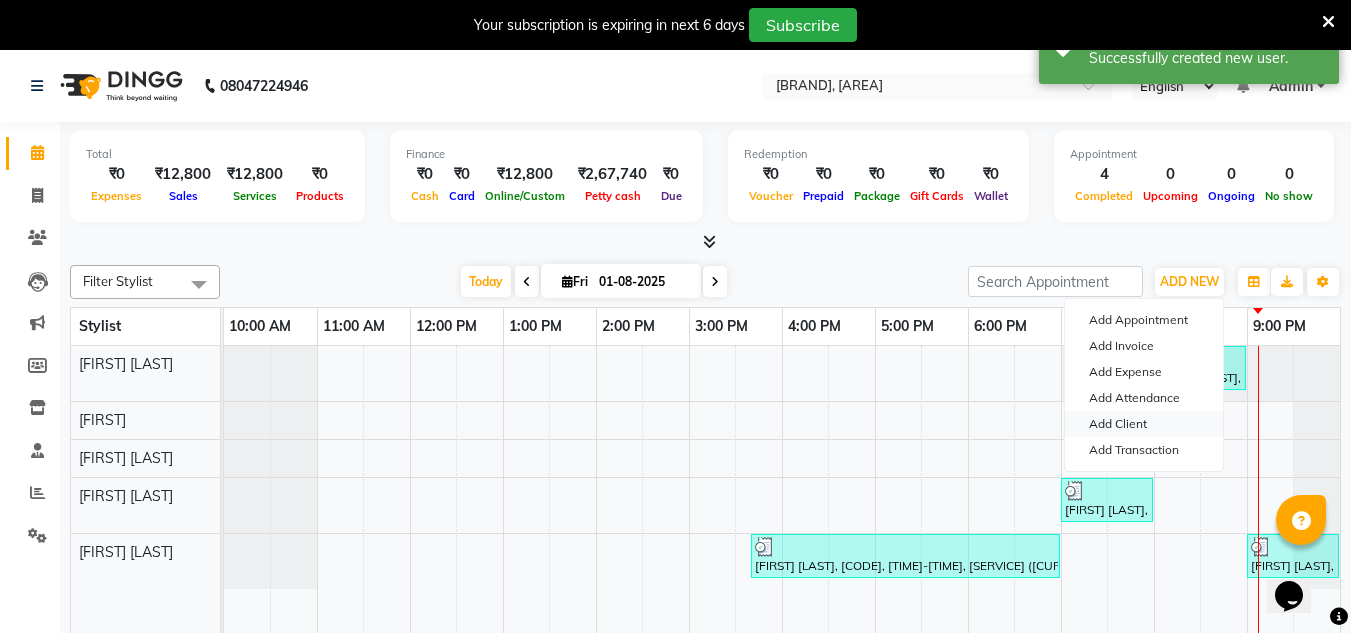 click on "Add Client" at bounding box center [1144, 424] 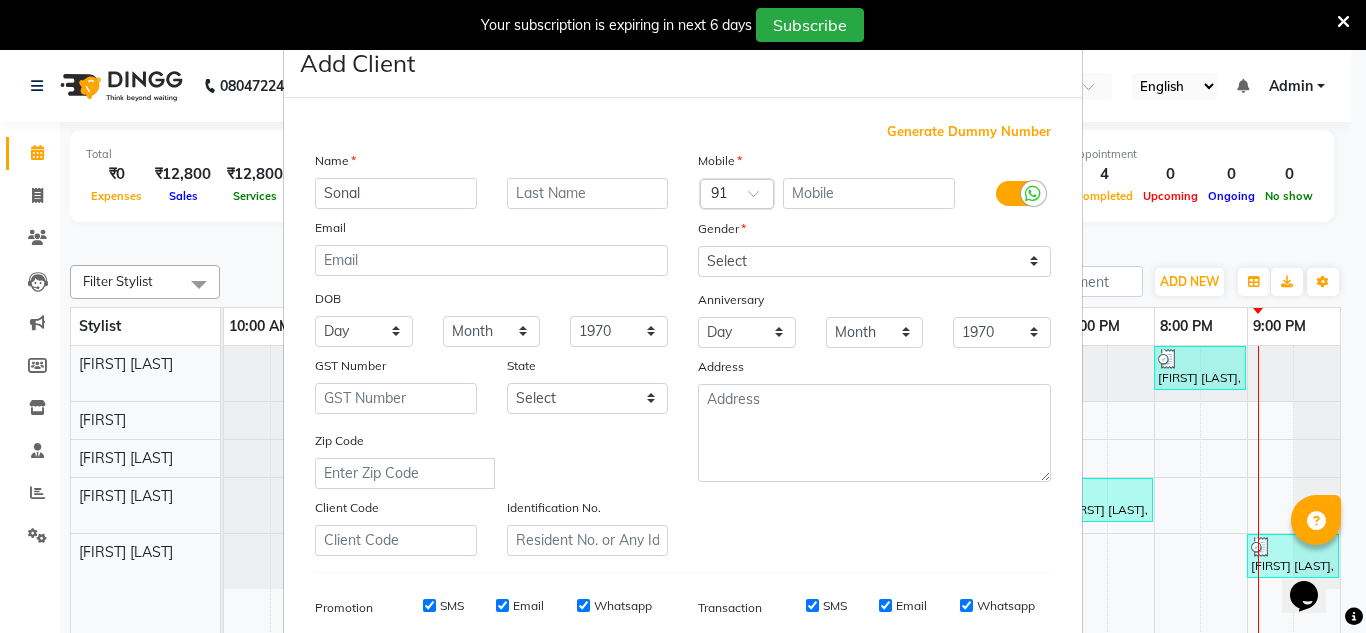 type on "Sonal" 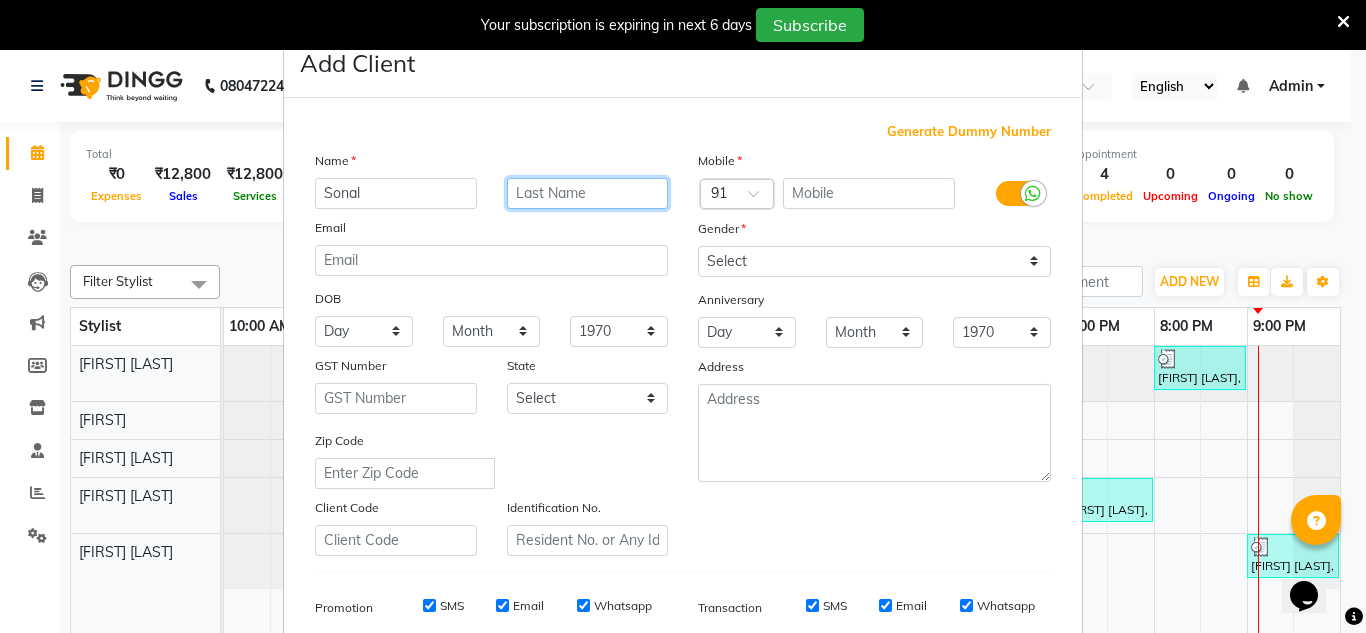 click at bounding box center (588, 193) 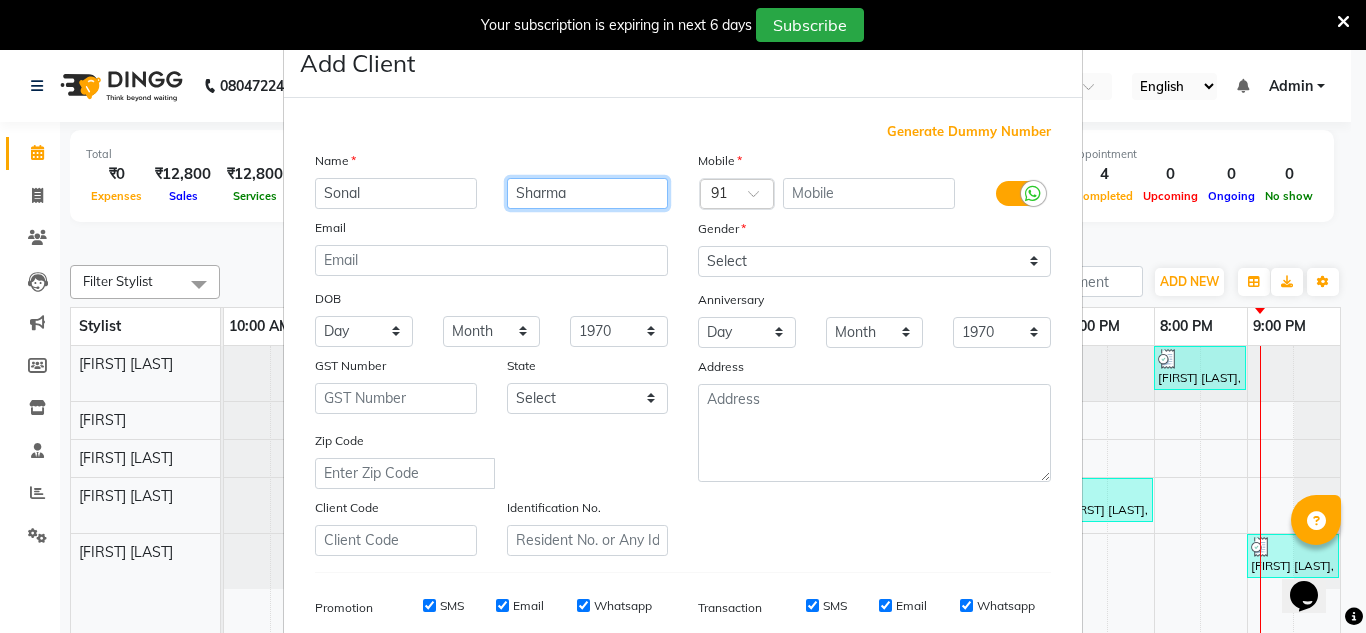 type on "Sharma" 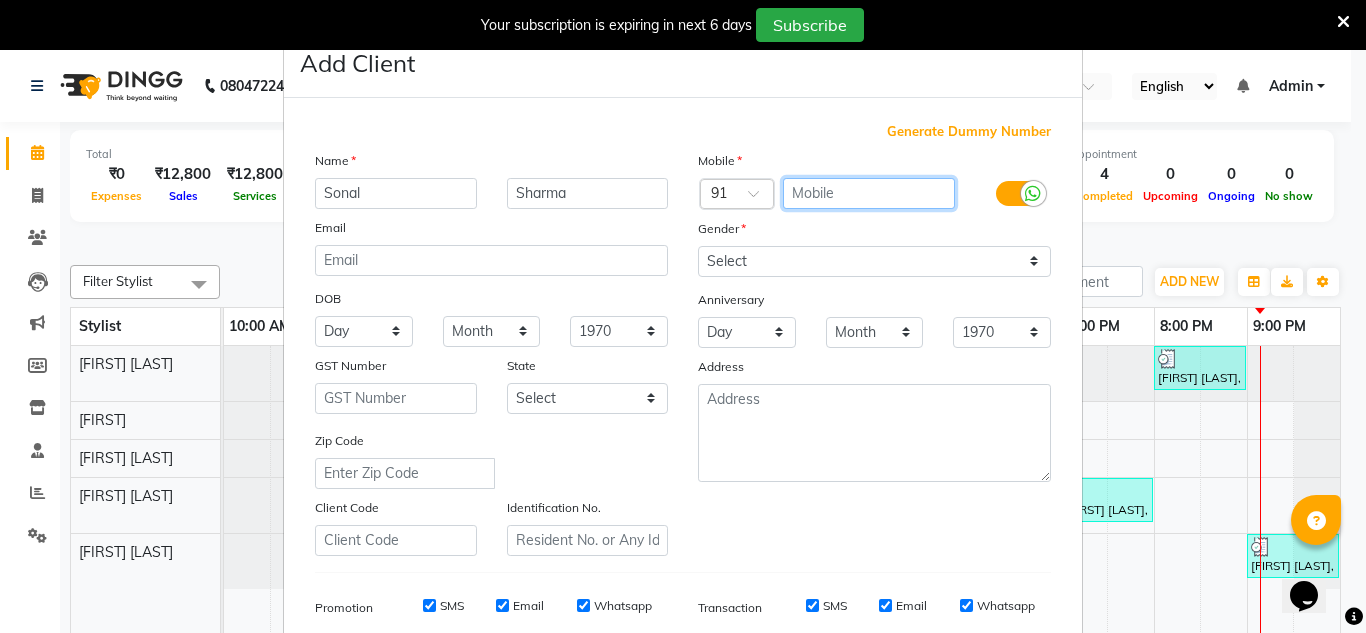 click at bounding box center [869, 193] 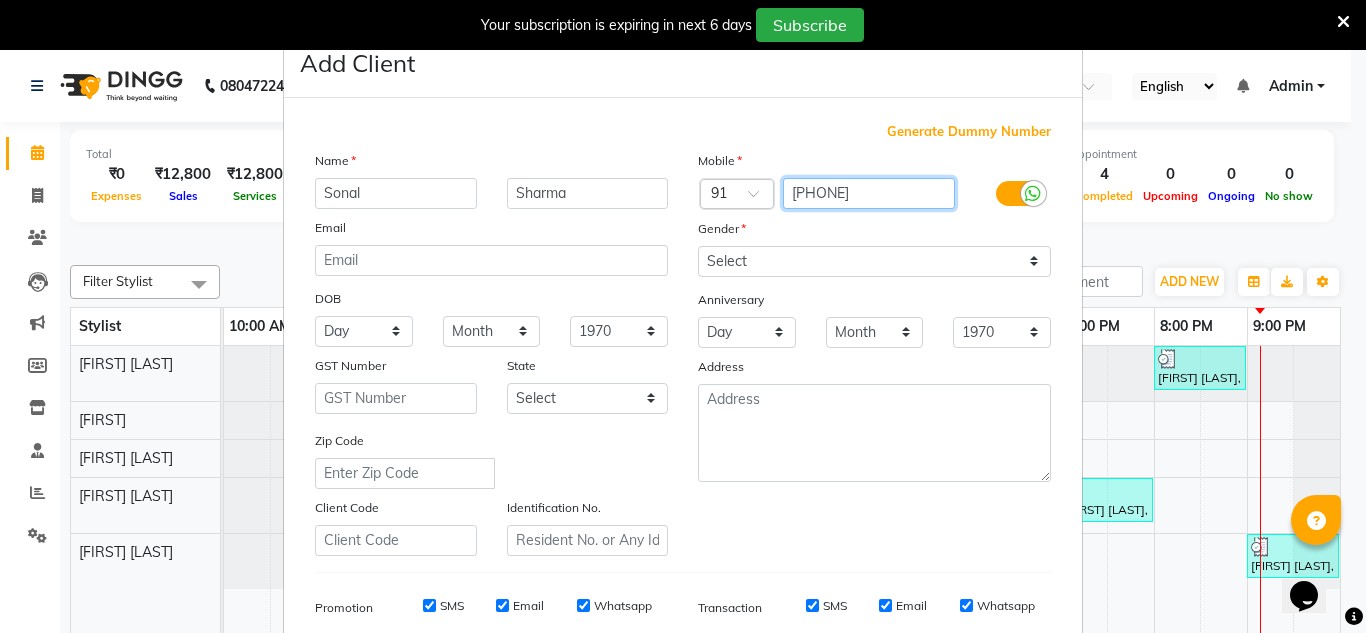 type on "[PHONE]" 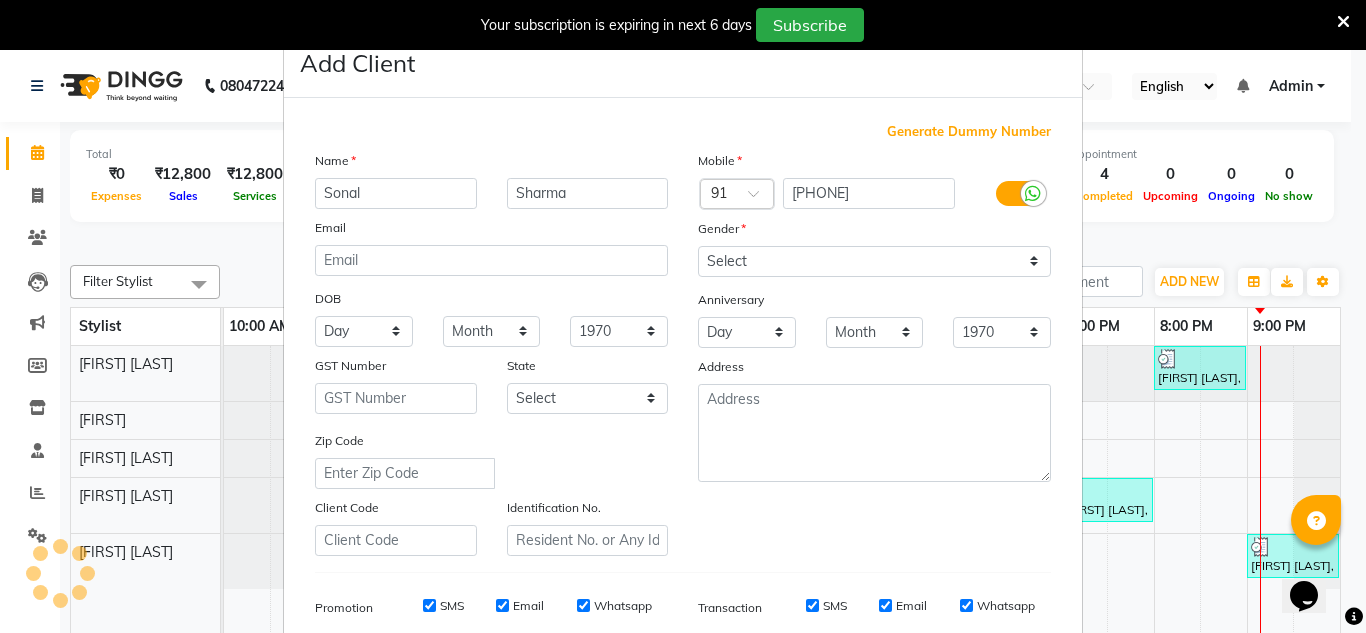 click on "Mobile Country Code × 91 [PHONE] Gender Select Male Female Other Prefer Not To Say Anniversary Day 01 02 03 04 05 06 07 08 09 10 11 12 13 14 15 16 17 18 19 20 21 22 23 24 25 26 27 28 29 30 31 Month January February March April May June July August September October November December 1970 1971 1972 1973 1974 1975 1976 1977 1978 1979 1980 1981 1982 1983 1984 1985 1986 1987 1988 1989 1990 1991 1992 1993 1994 1995 1996 1997 1998 1999 2000 2001 2002 2003 2004 2005 2006 2007 2008 2009 2010 2011 2012 2013 2014 2015 2016 2017 2018 2019 2020 2021 2022 2023 2024 Address" at bounding box center [874, 353] 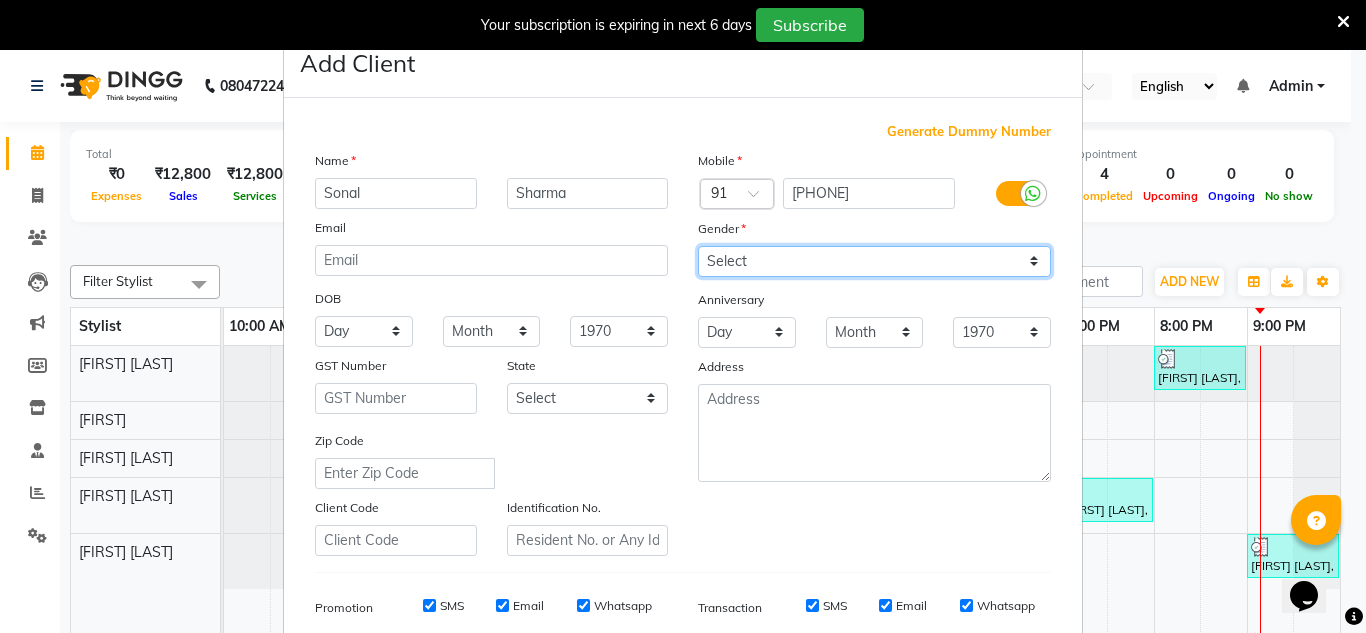click on "Select Male Female Other Prefer Not To Say" at bounding box center (874, 261) 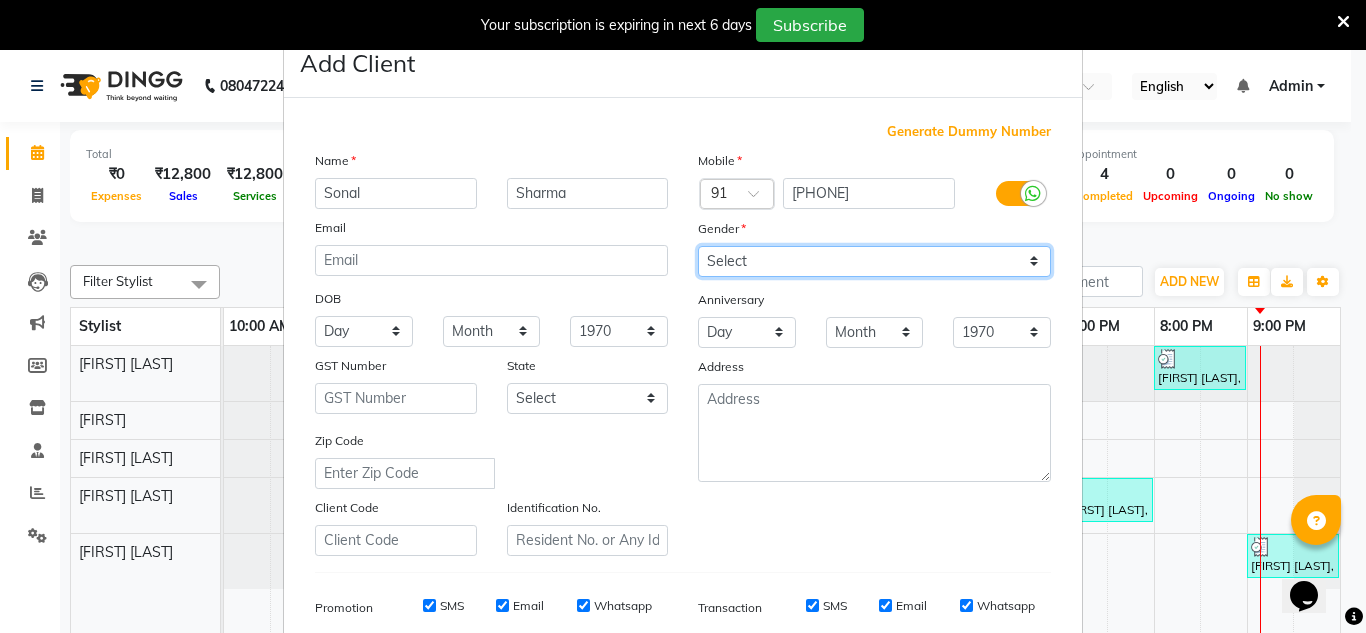 select on "female" 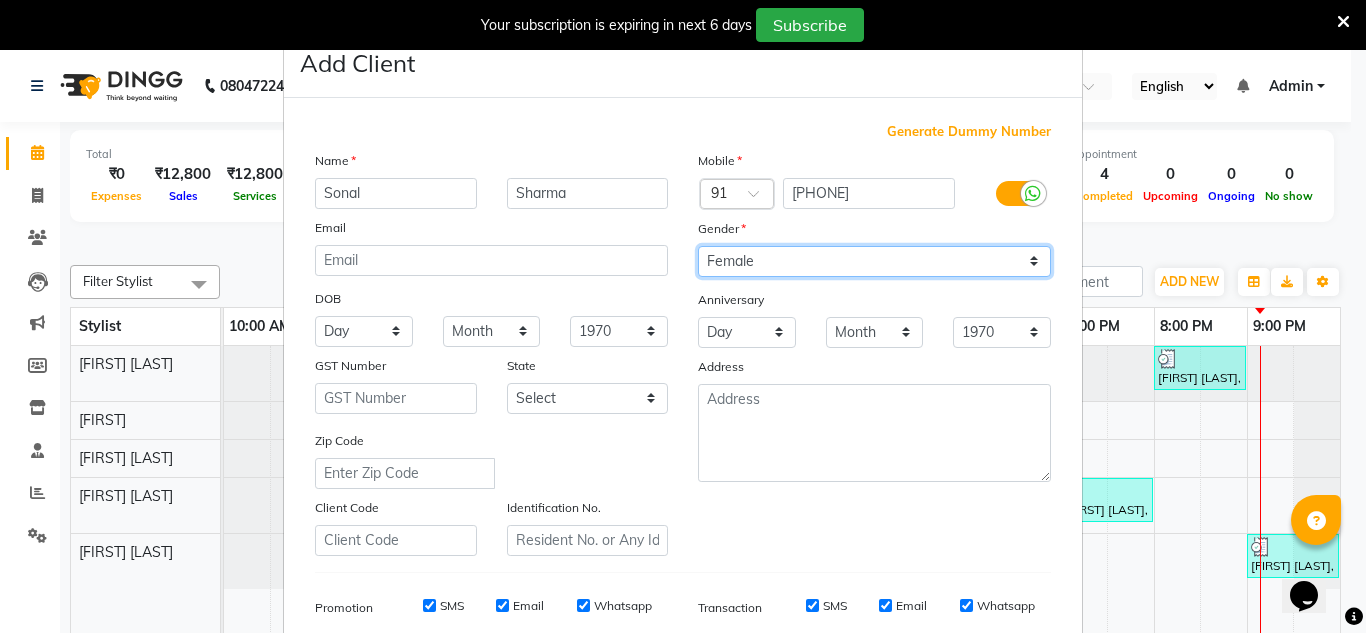 click on "Select Male Female Other Prefer Not To Say" at bounding box center (874, 261) 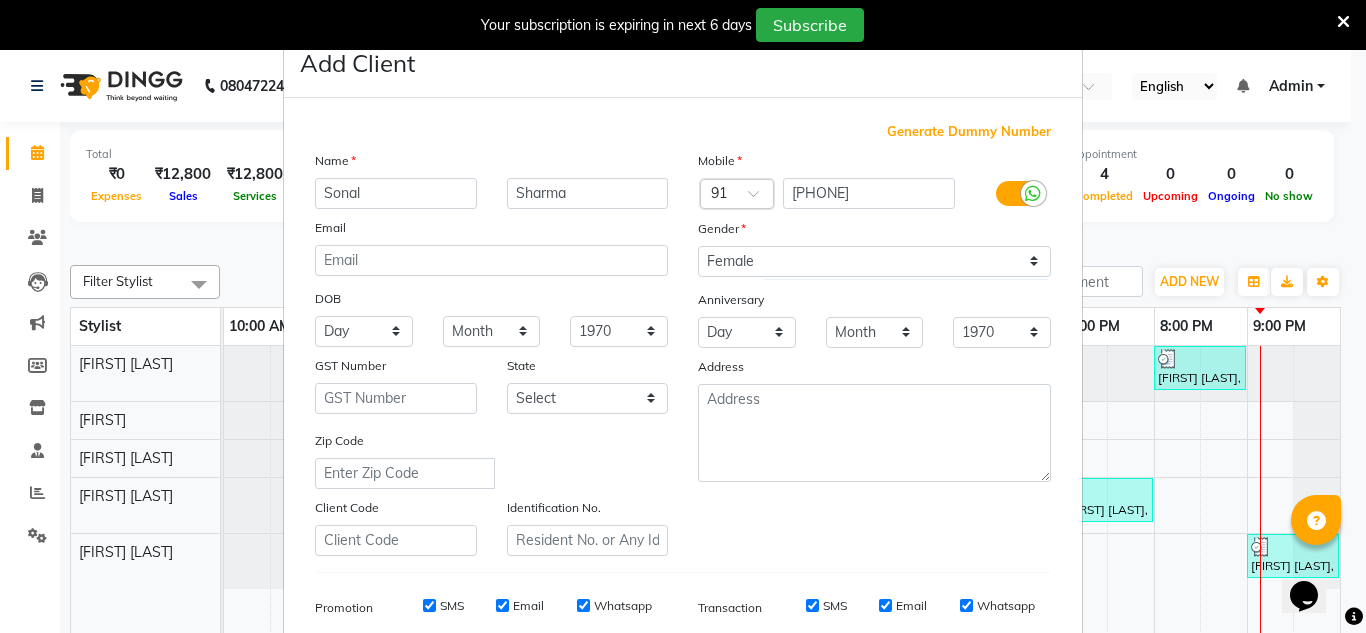 scroll, scrollTop: 233, scrollLeft: 0, axis: vertical 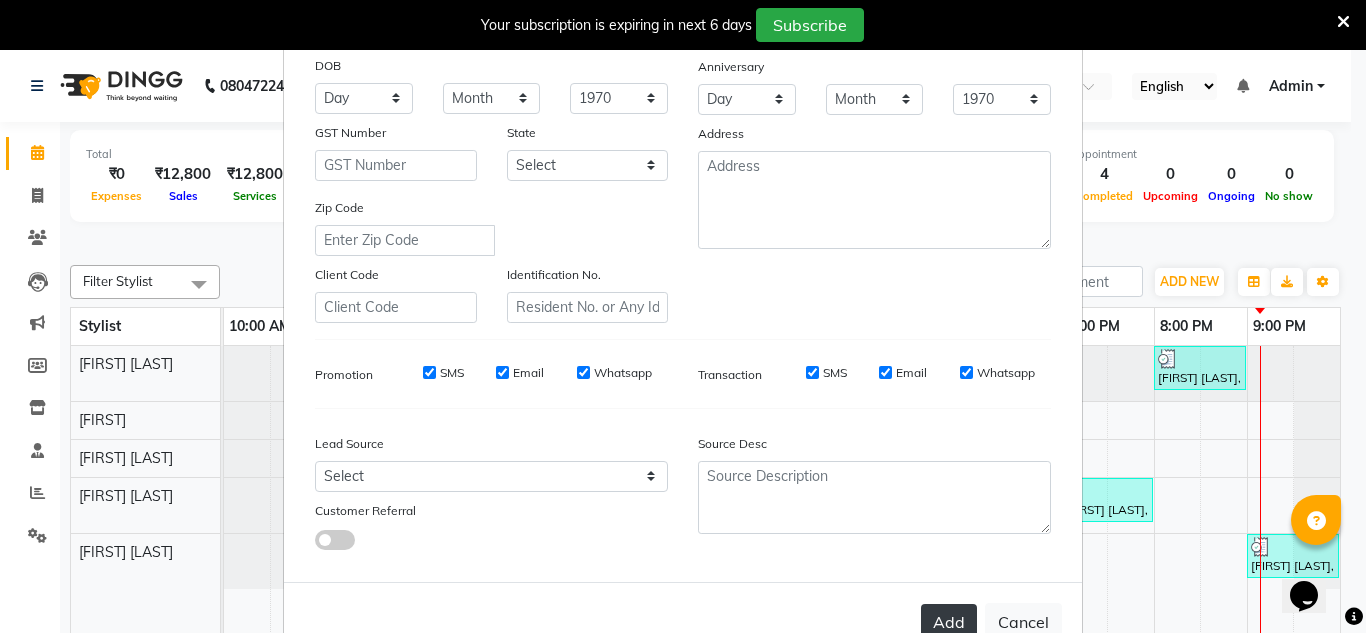click on "Add" at bounding box center (949, 622) 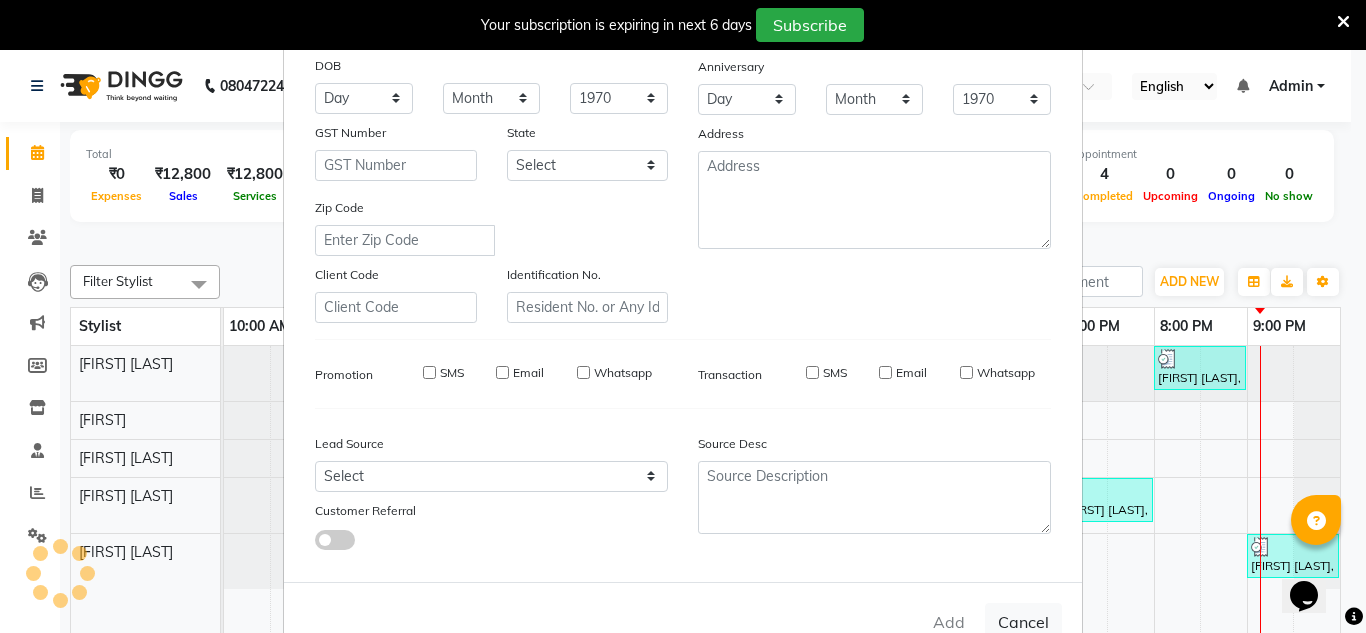 type 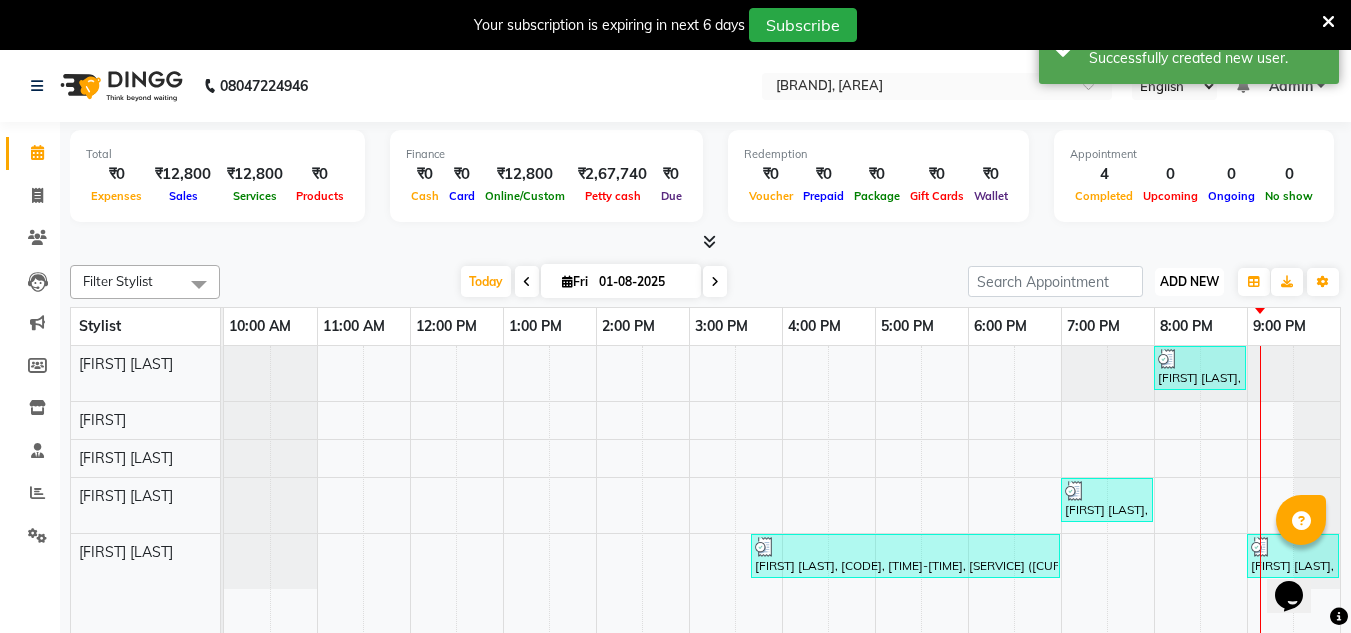 click on "ADD NEW Toggle Dropdown" at bounding box center [1189, 282] 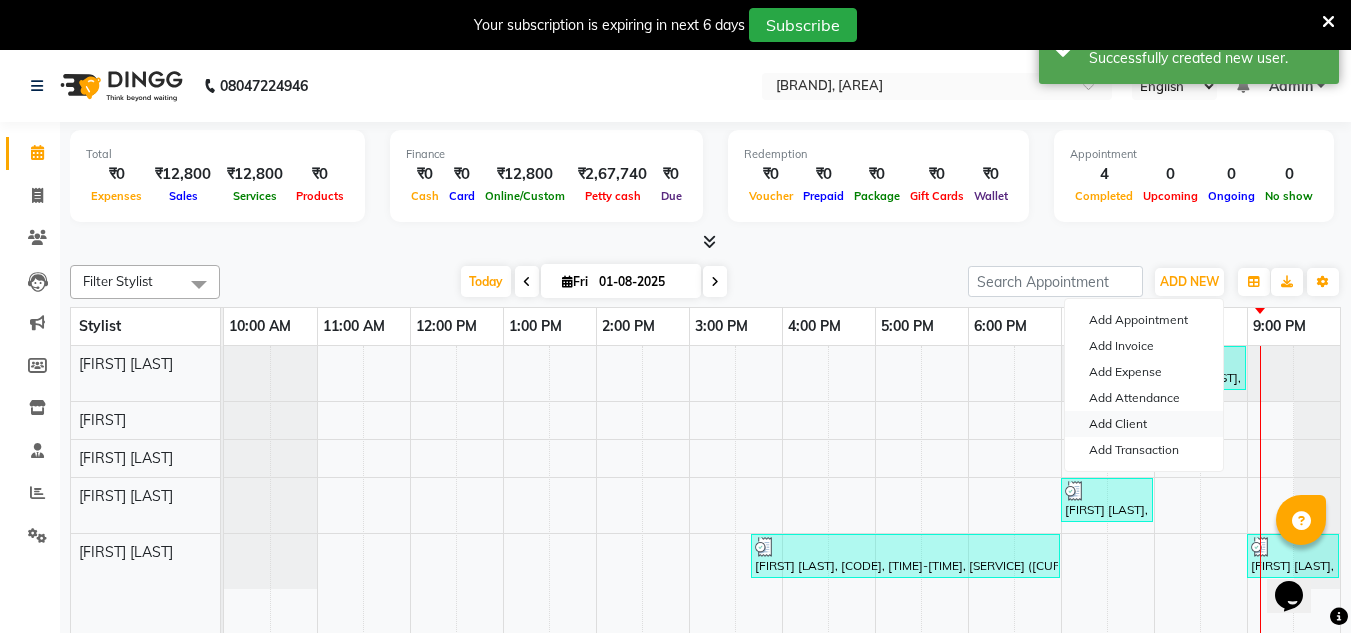 click on "Add Client" at bounding box center (1144, 424) 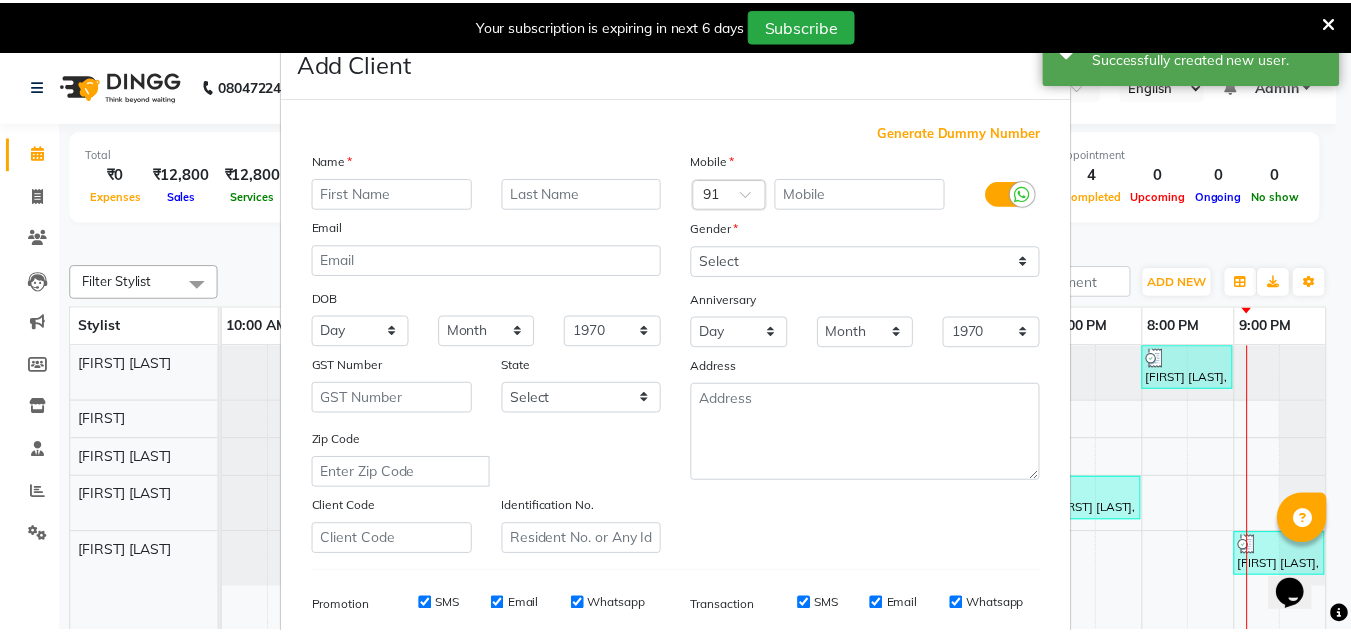 scroll, scrollTop: 290, scrollLeft: 0, axis: vertical 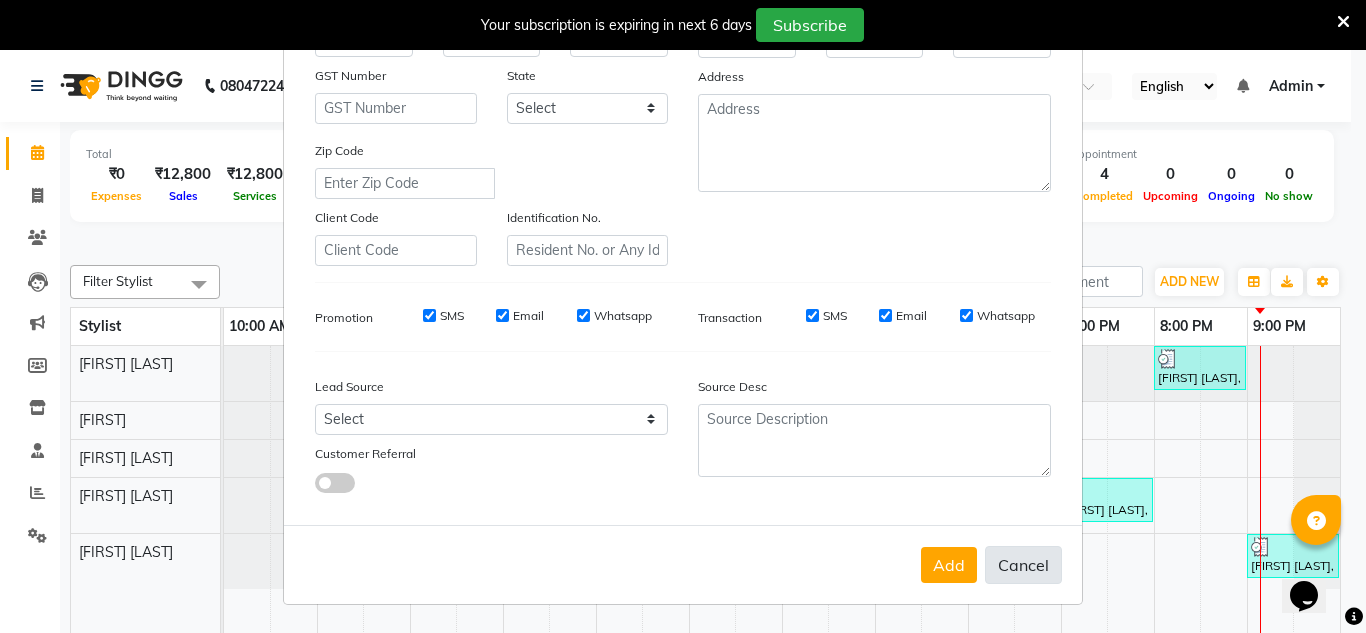 click on "Cancel" at bounding box center [1023, 565] 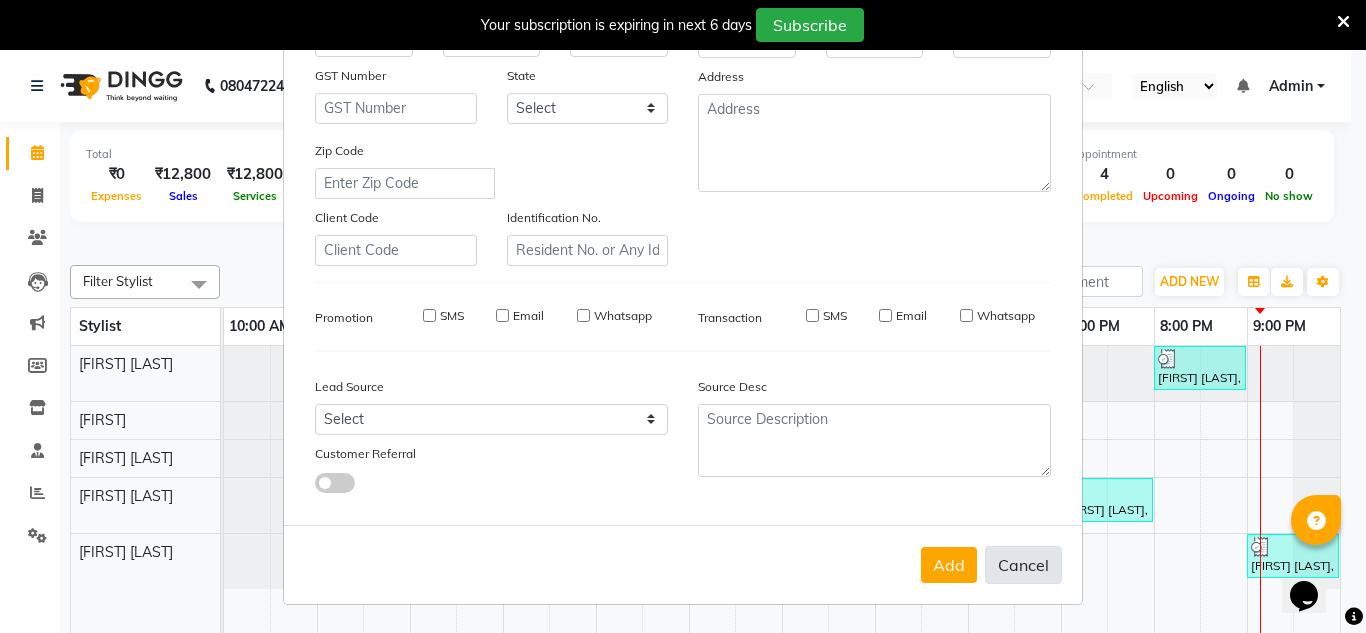 select 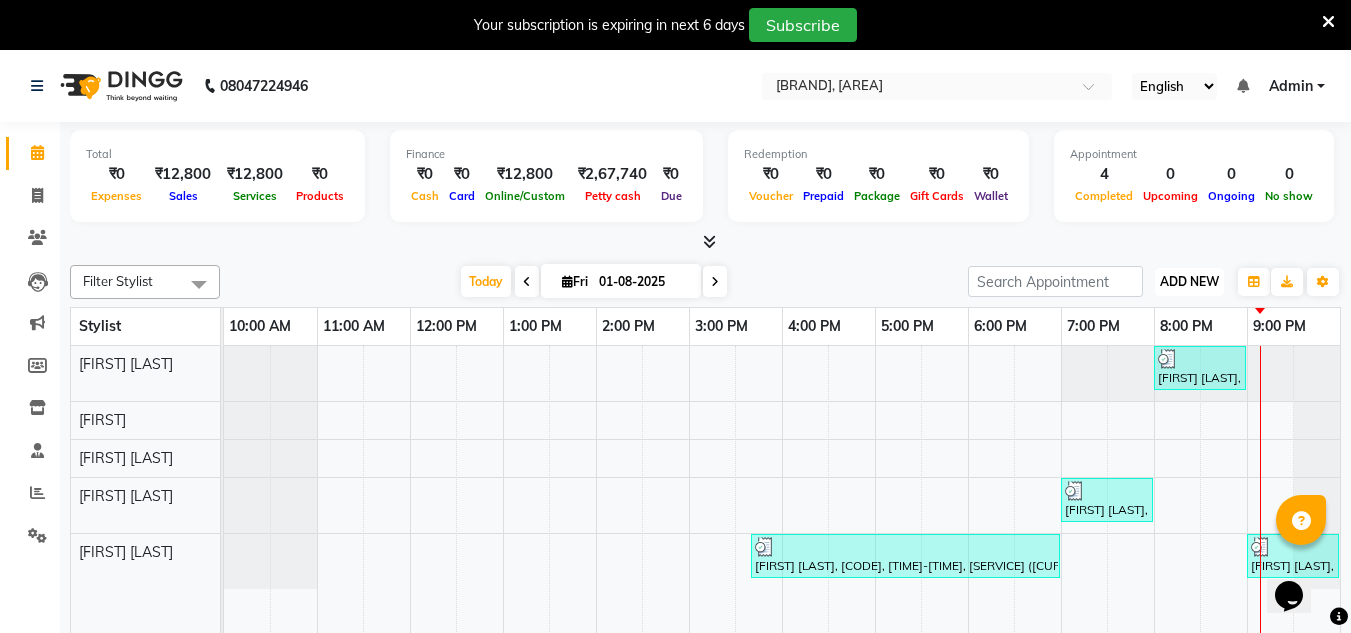 click on "ADD NEW" at bounding box center [1189, 281] 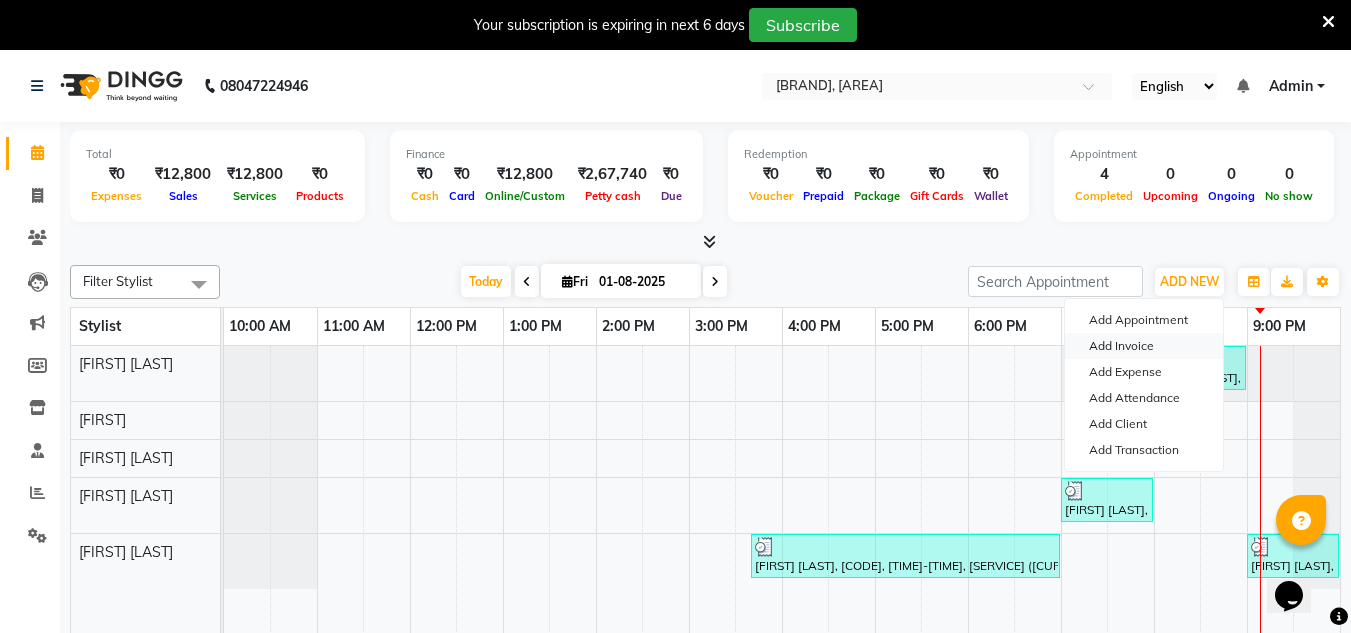click on "Add Invoice" at bounding box center (1144, 346) 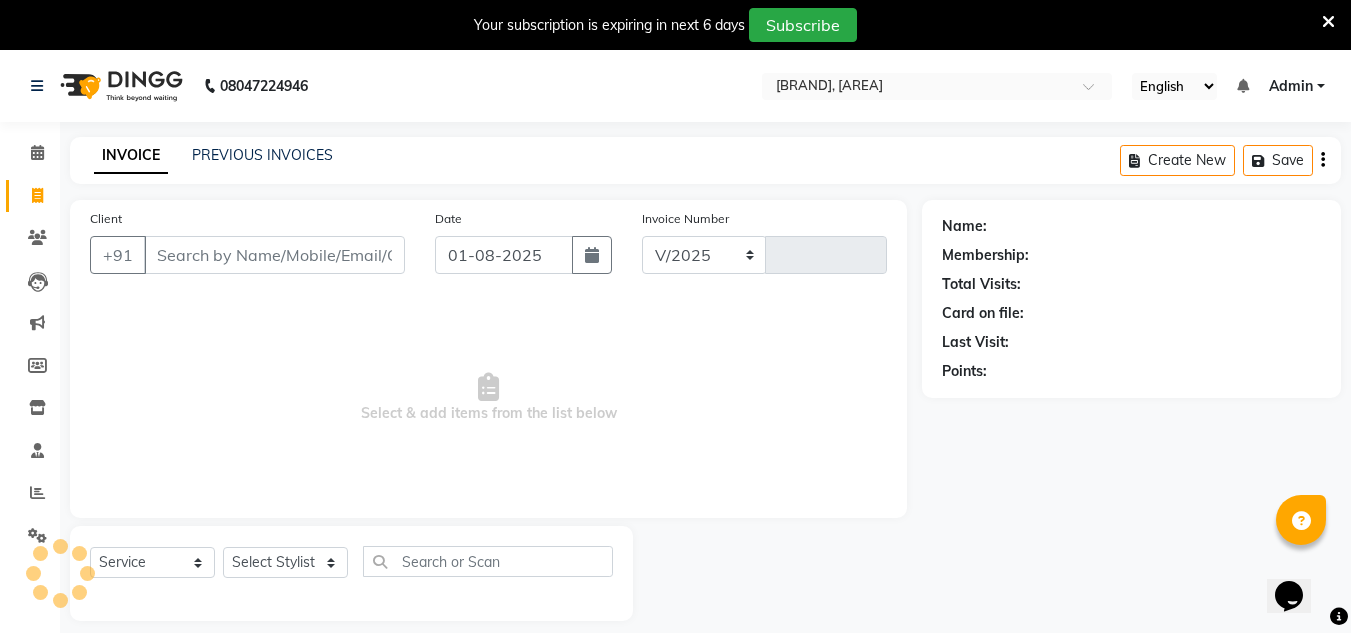 select on "6695" 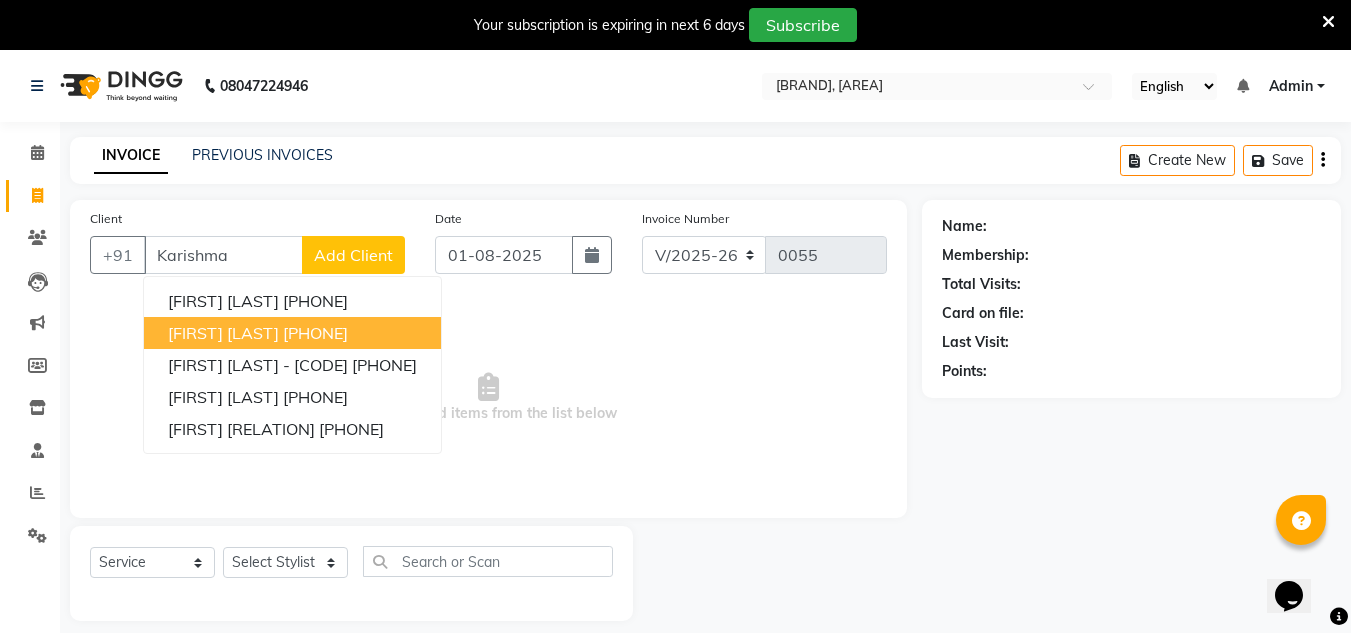 click on "[FIRST] [LAST]" at bounding box center (223, 333) 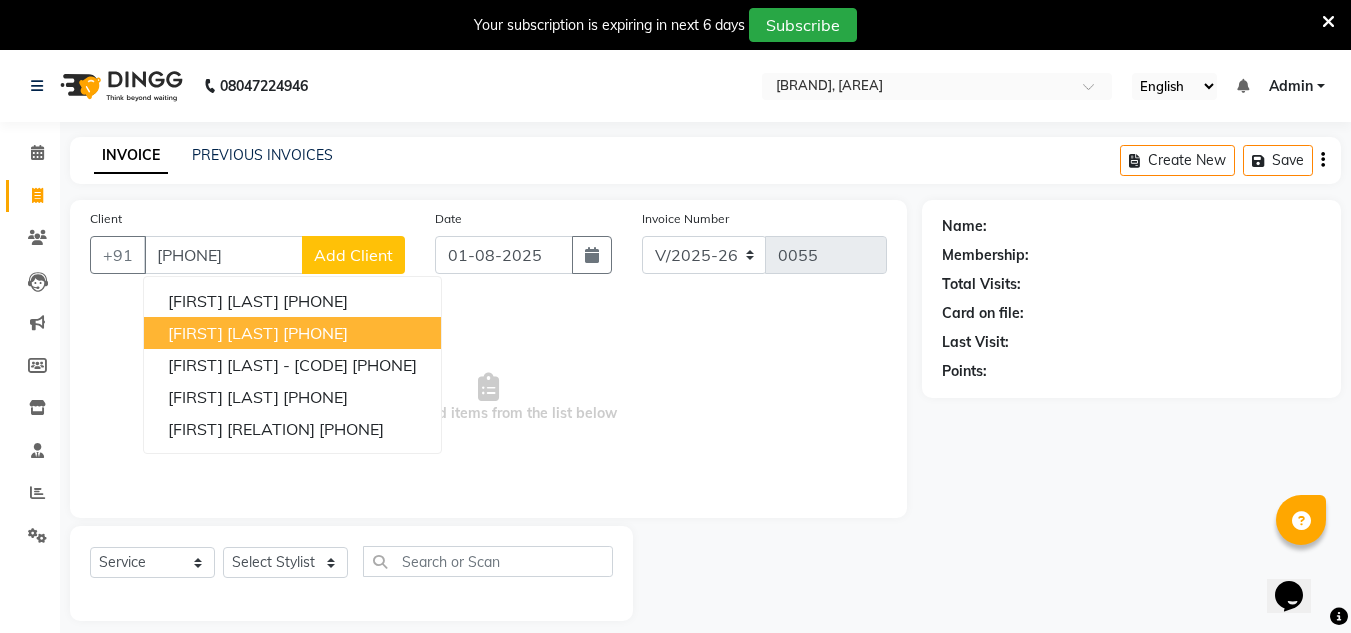 type on "[PHONE]" 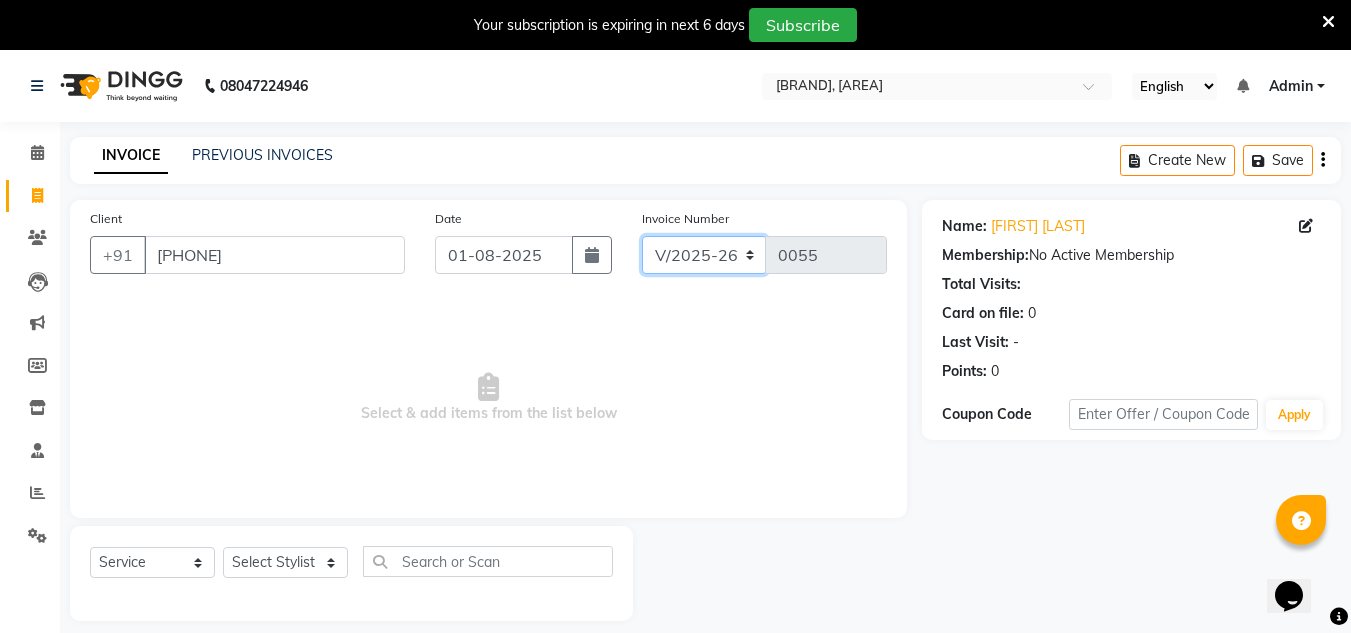 click on "V/2025 V/2025-26" 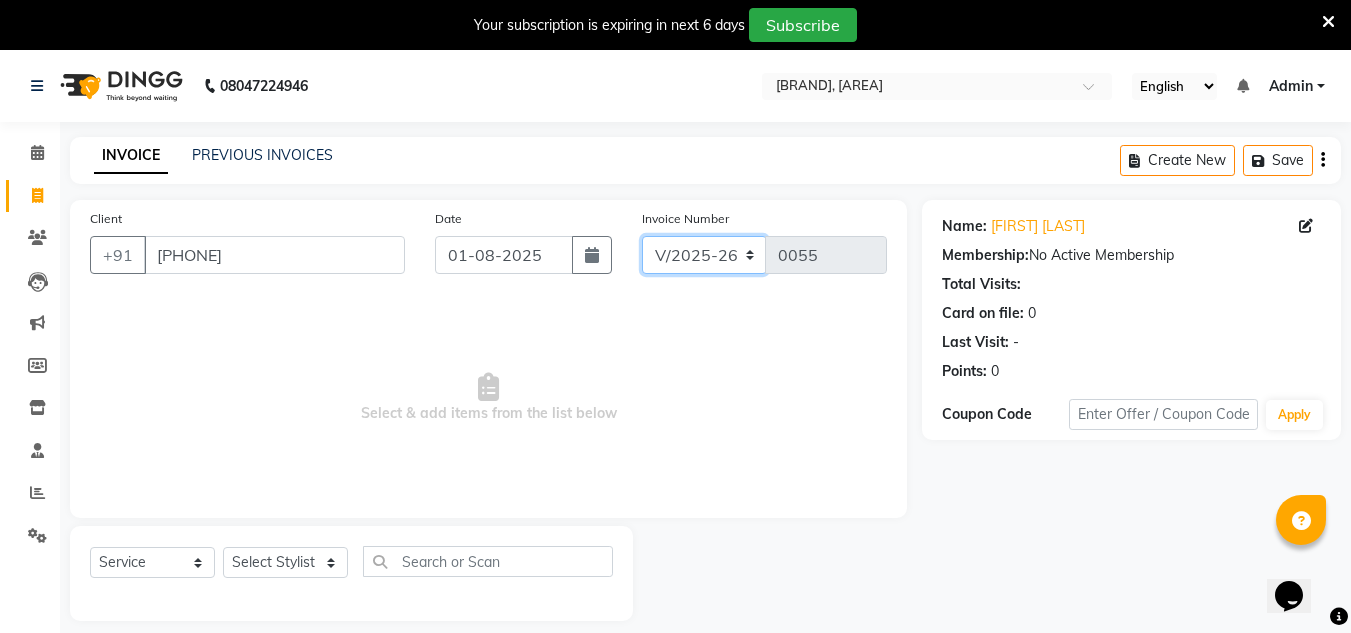select on "6696" 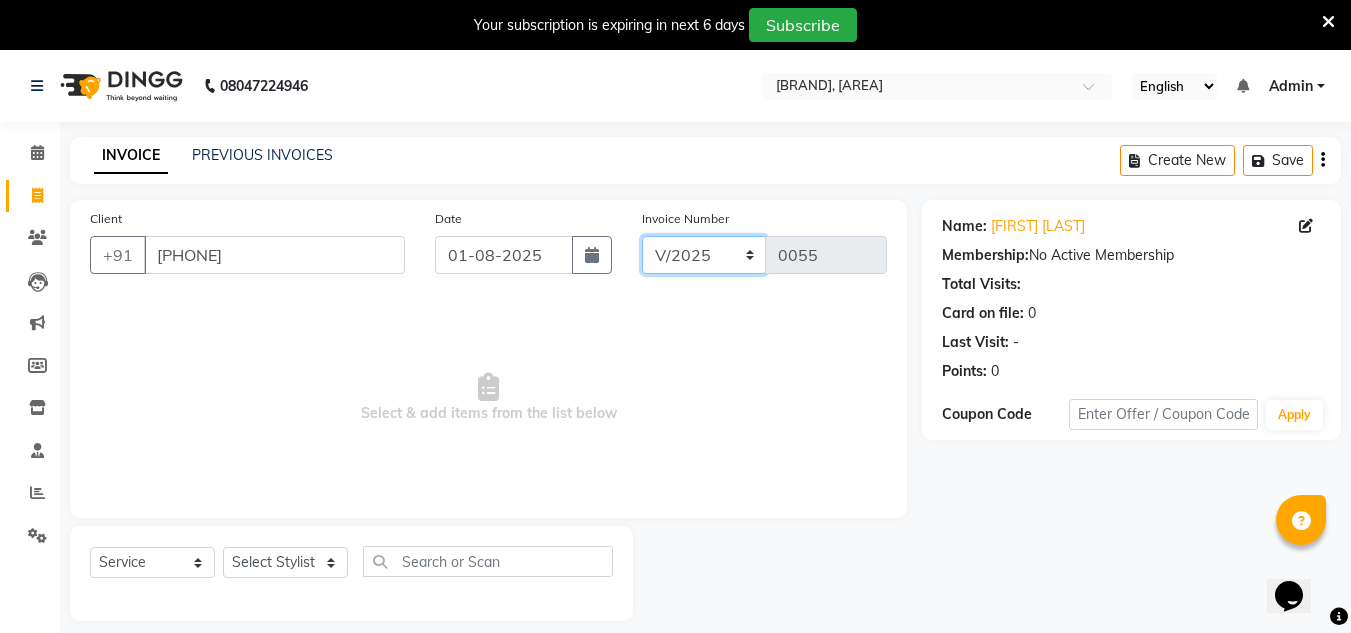 click on "V/2025 V/2025-26" 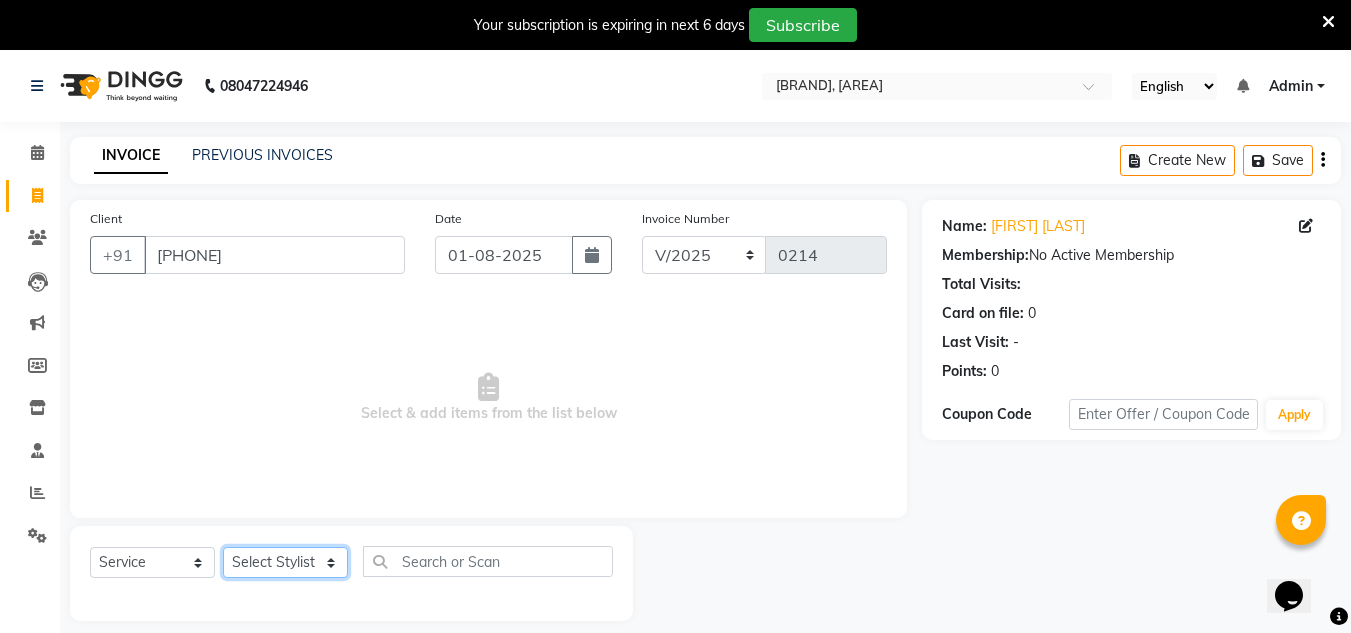 click on "Select Stylist [FIRST] [LAST] [FIRST] [LAST] [FIRST] [LAST] [FIRST] [LAST] [FIRST] [LAST]" 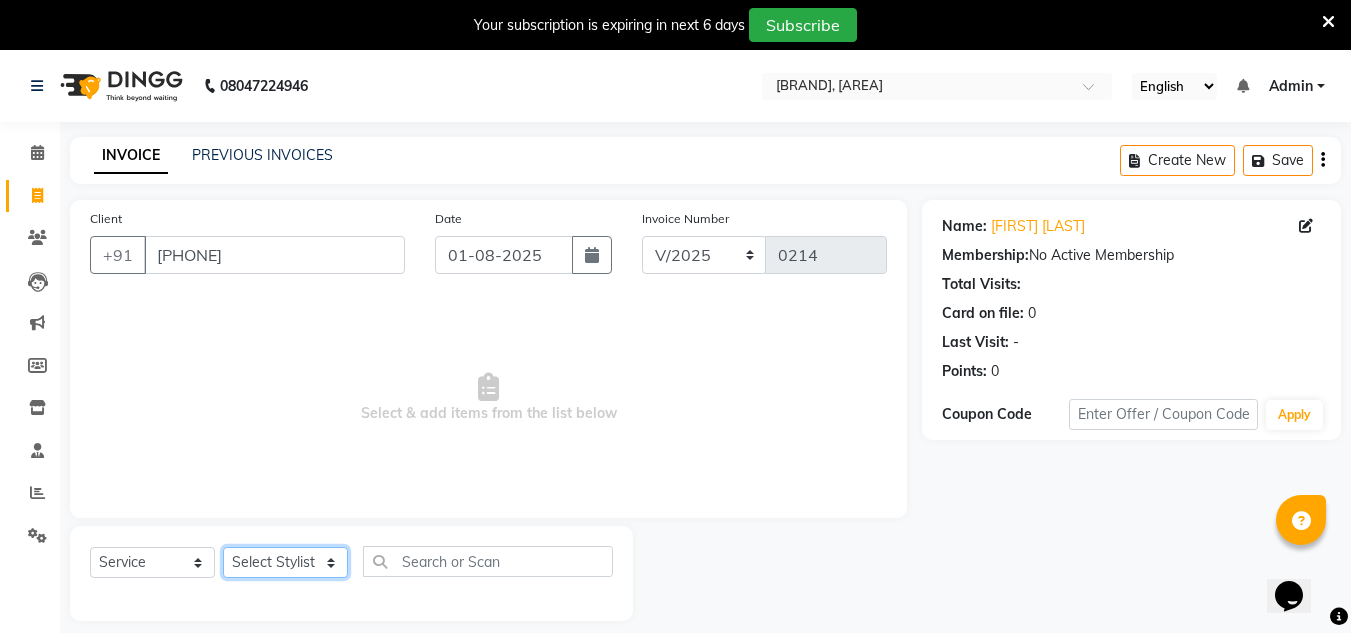 select on "66439" 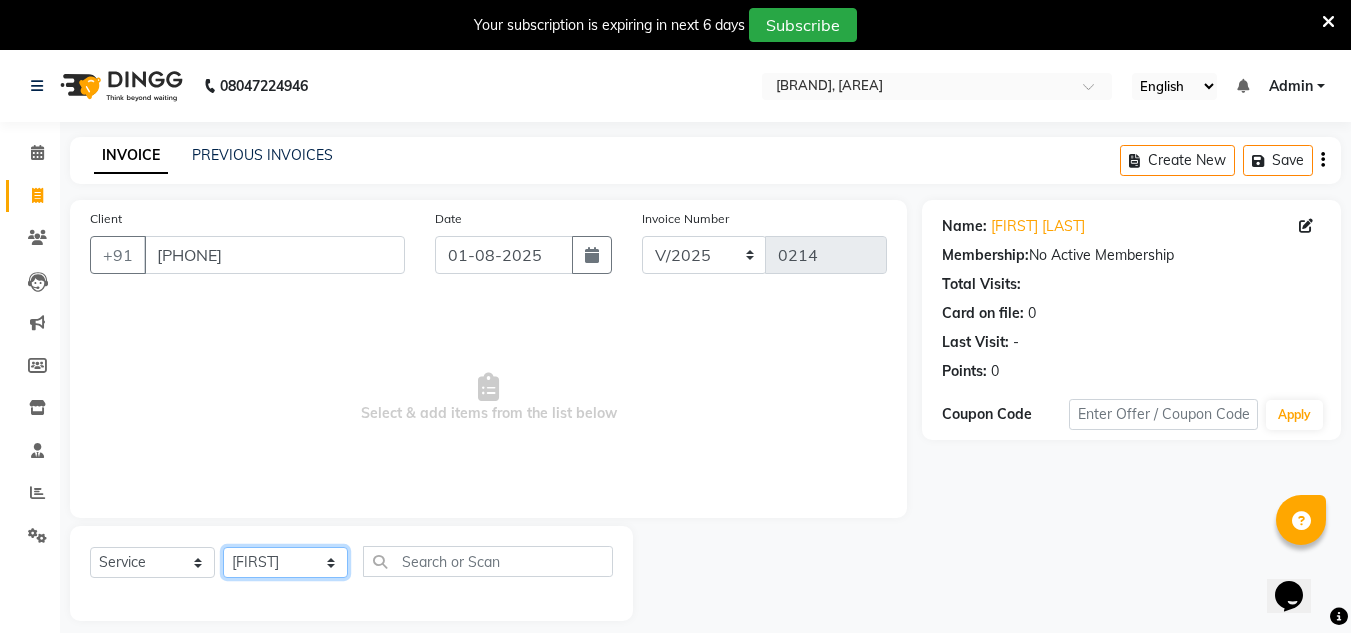 click on "Select Stylist [FIRST] [LAST] [FIRST] [LAST] [FIRST] [LAST] [FIRST] [LAST] [FIRST] [LAST]" 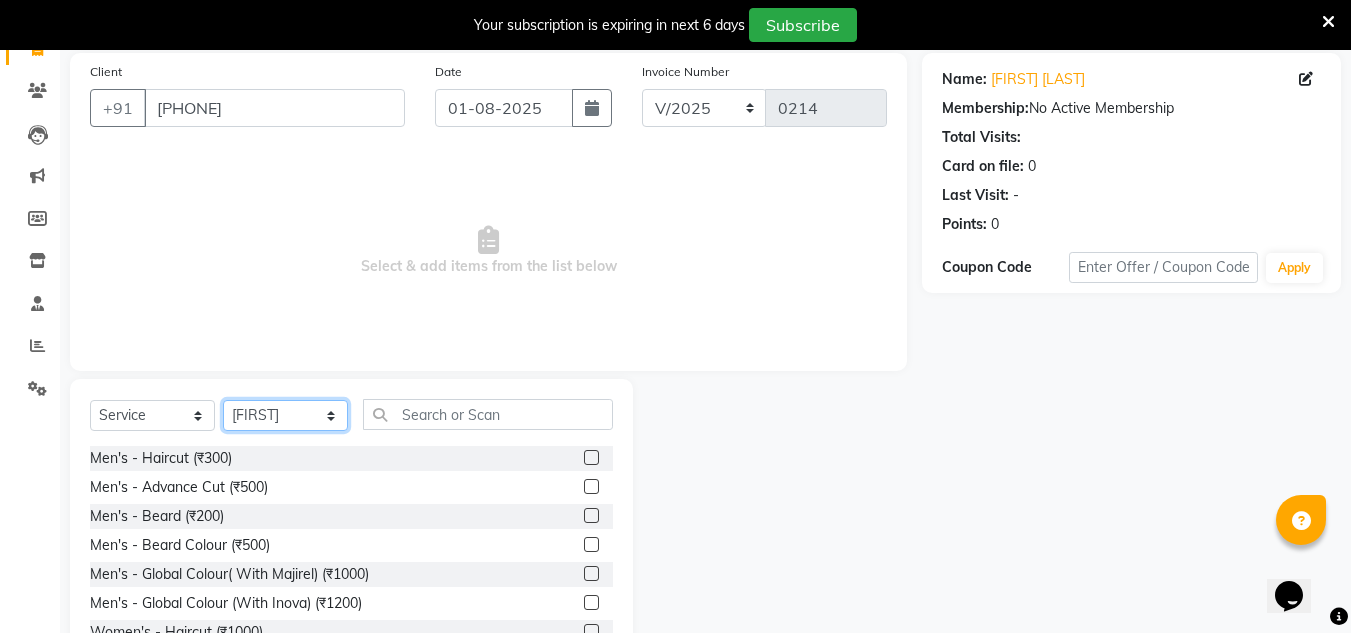 scroll, scrollTop: 218, scrollLeft: 0, axis: vertical 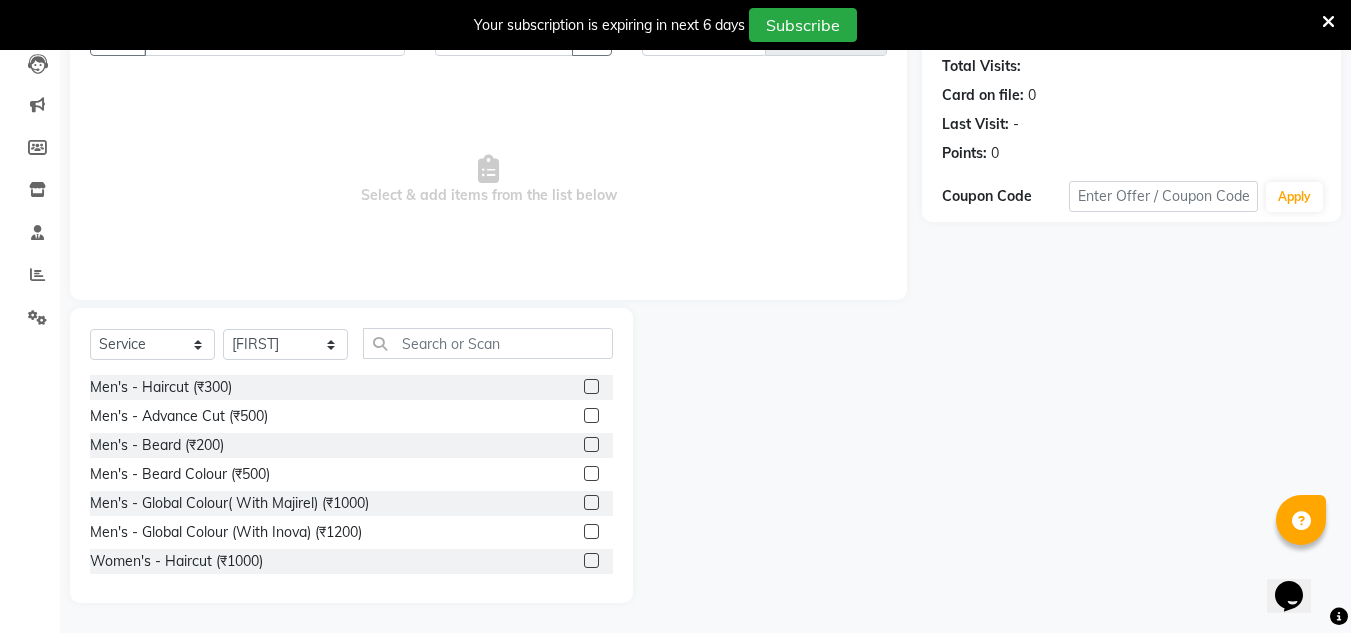 click 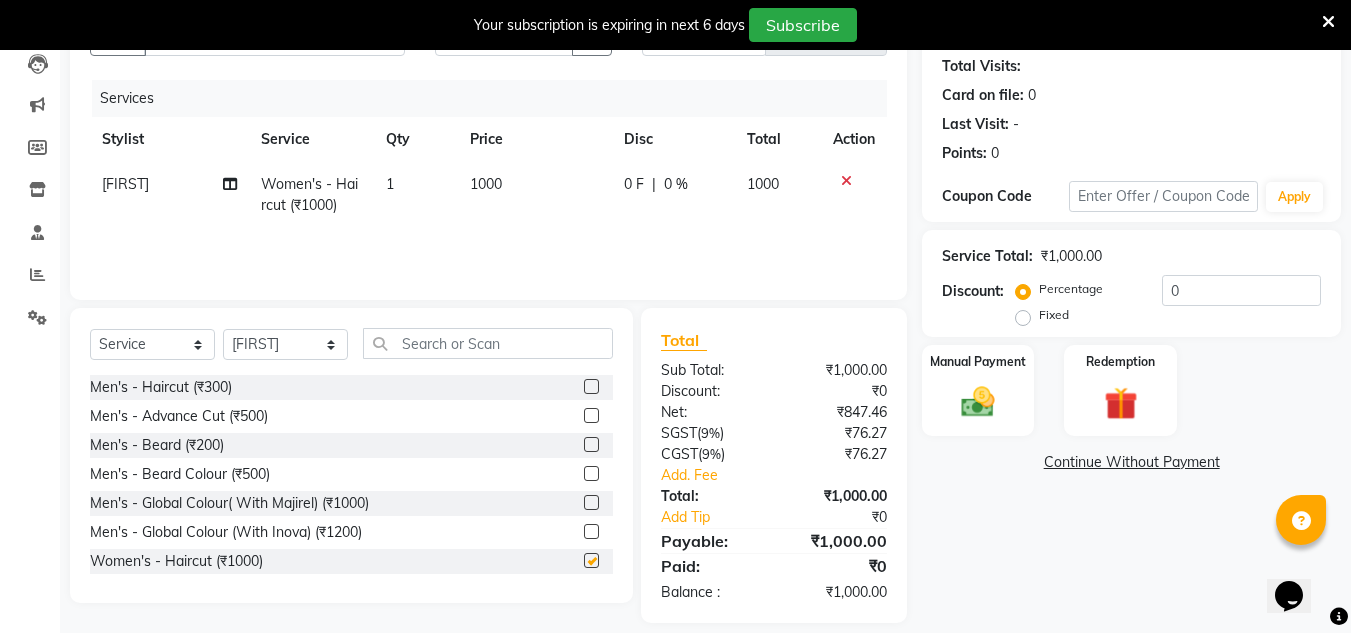 checkbox on "false" 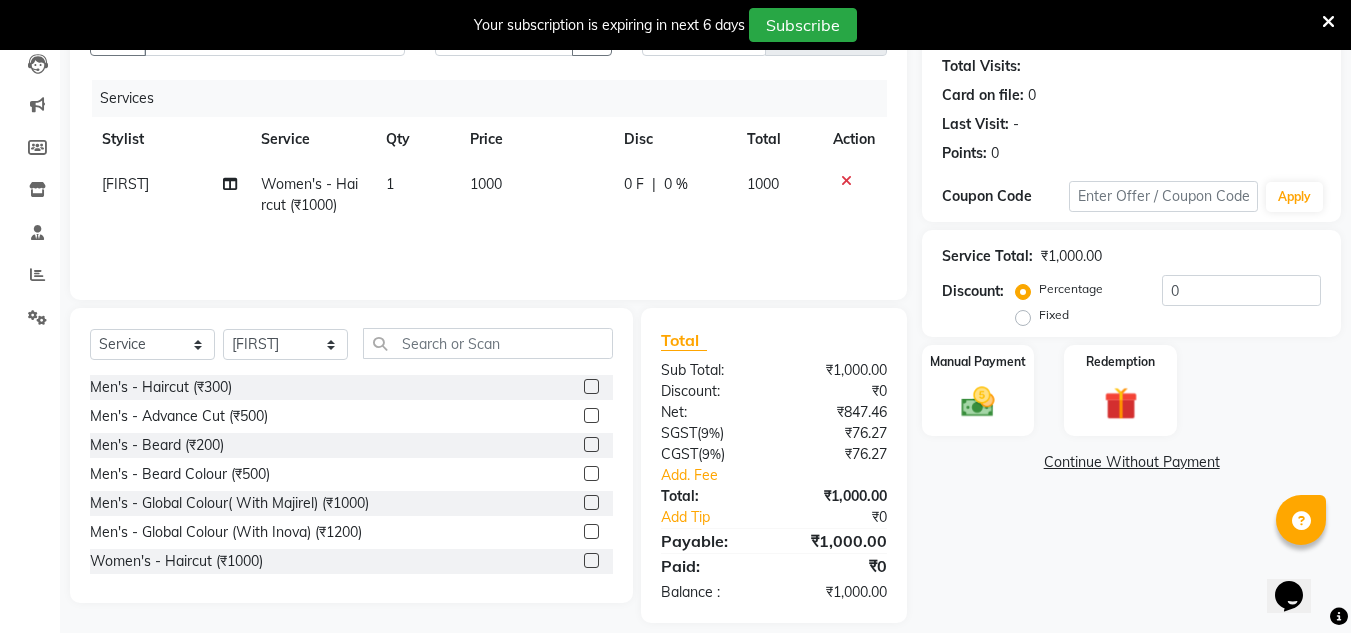 click on "0 %" 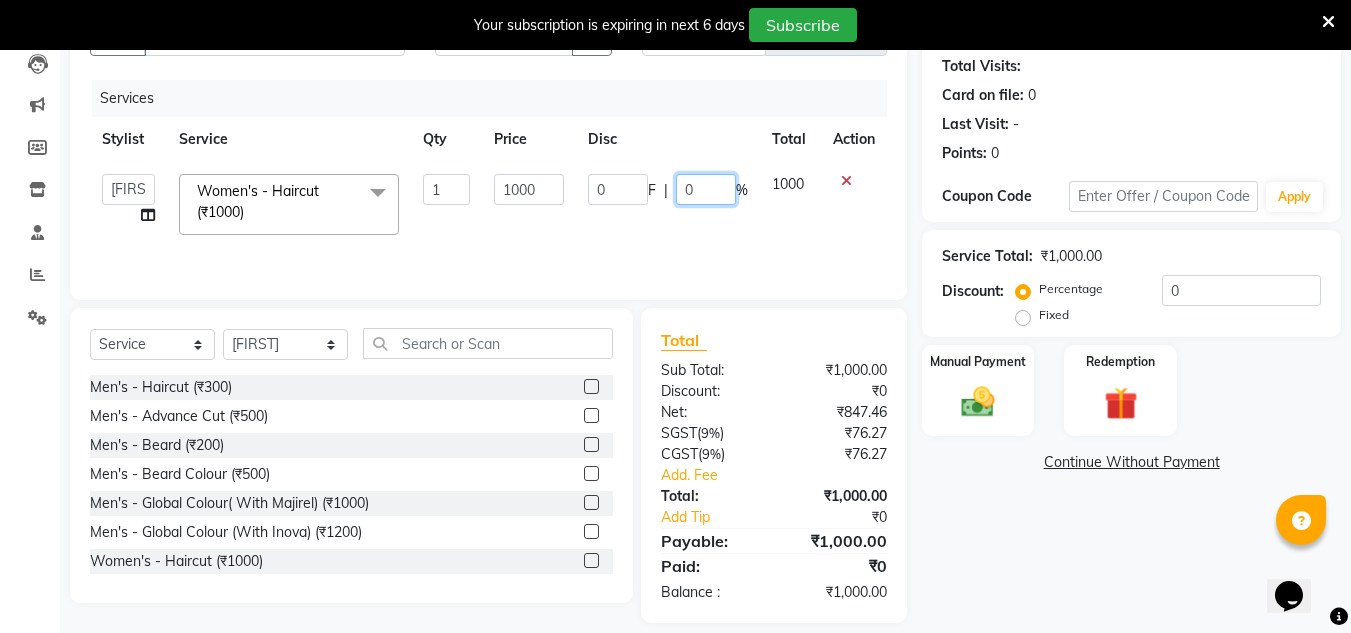 click on "0" 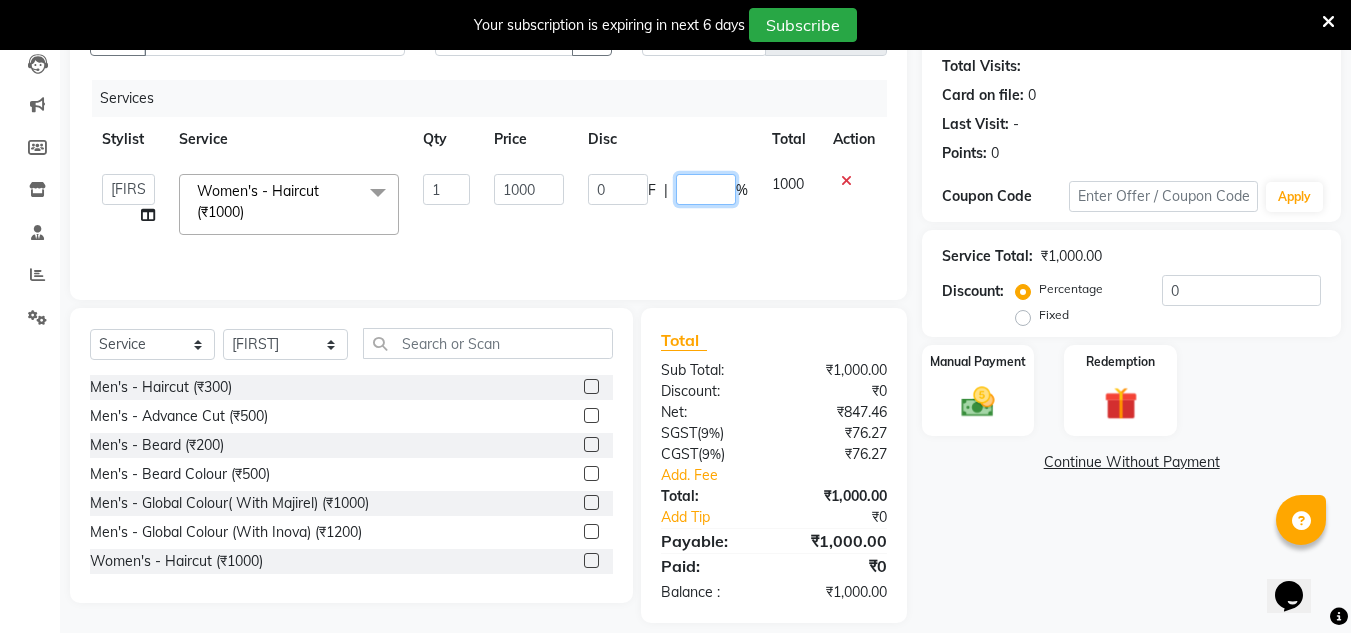type on "0" 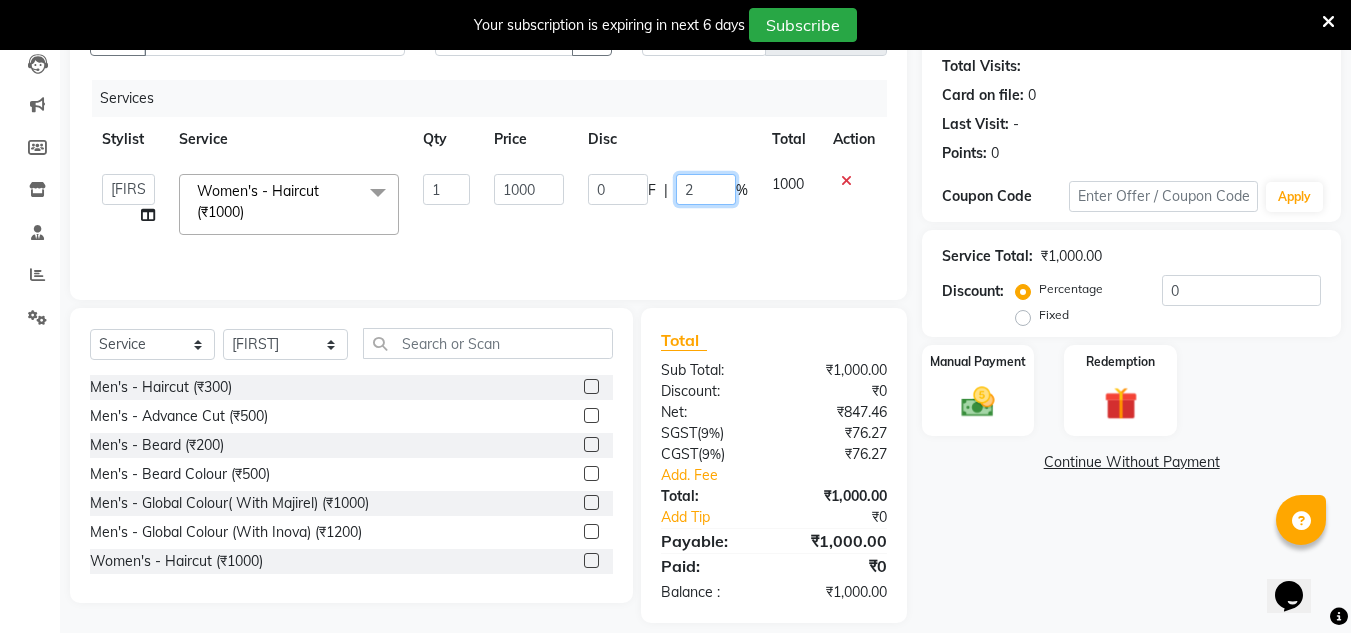 type on "20" 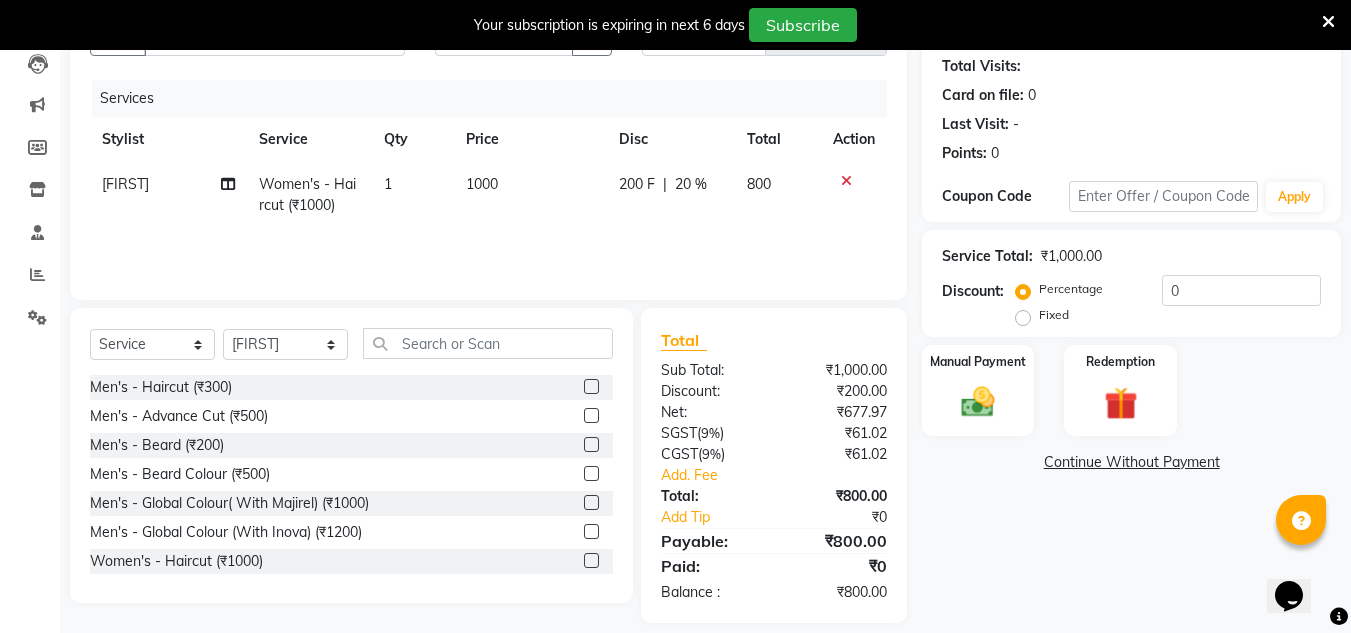 click on "Name: [FIRST] [LAST] Membership:  No Active Membership  Total Visits:   Card on file:  0 Last Visit:   - Points:   0  Coupon Code Apply Service Total:  [CURRENCY][PRICE]  Discount:  Percentage   Fixed  0 Manual Payment Redemption  Continue Without Payment" 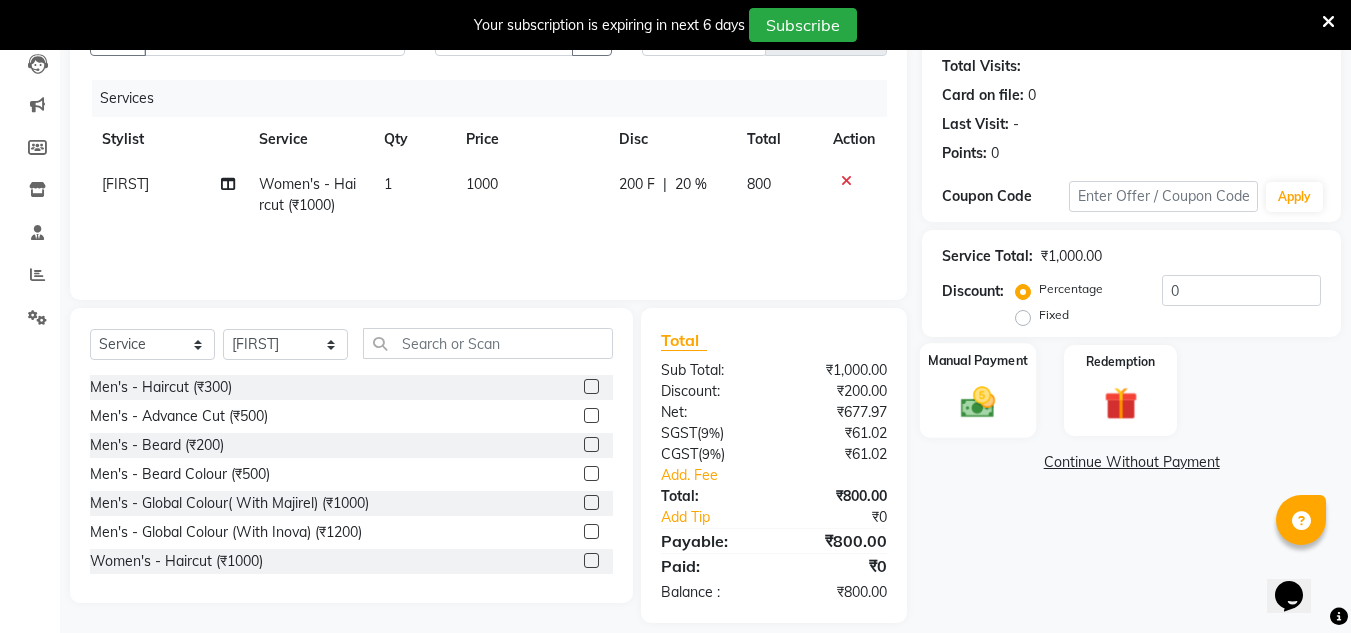 click on "Manual Payment" 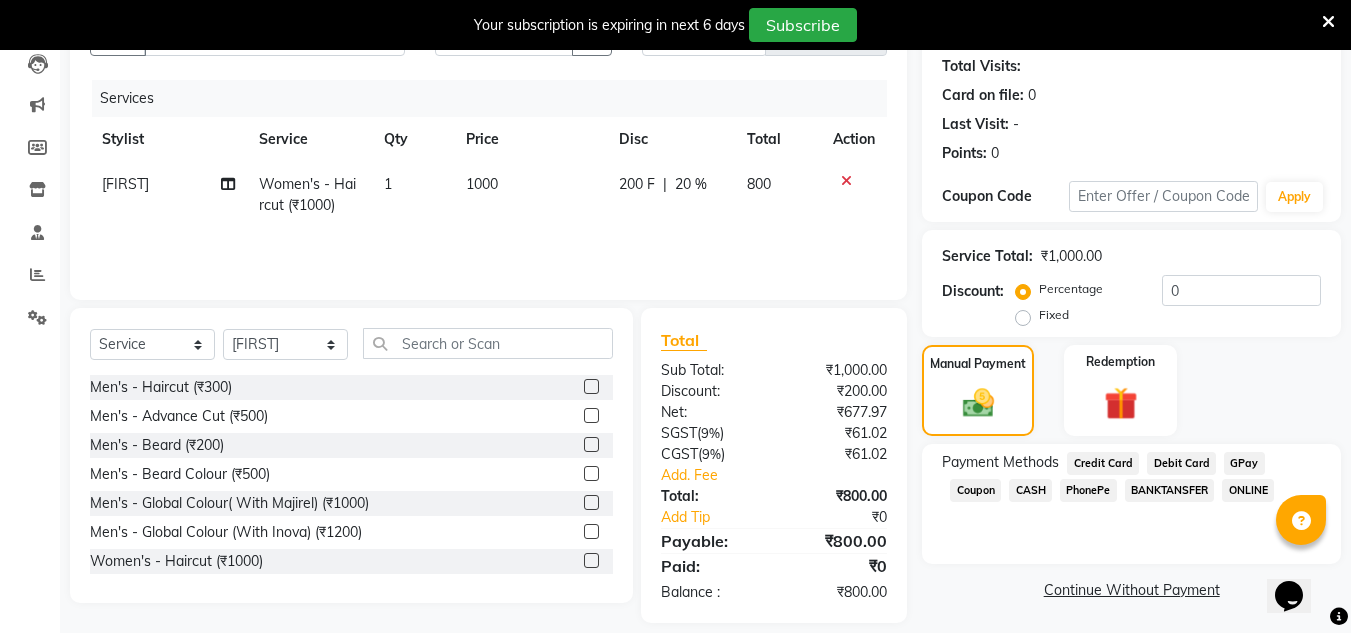 click on "PhonePe" 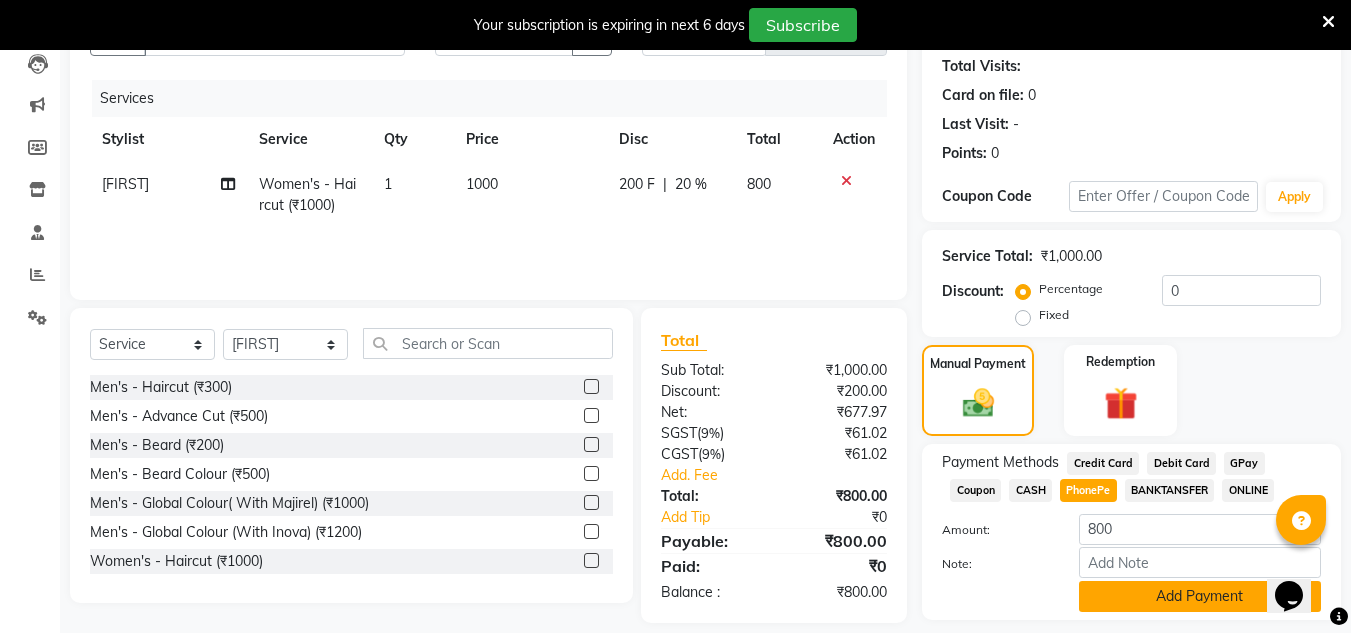 click on "Add Payment" 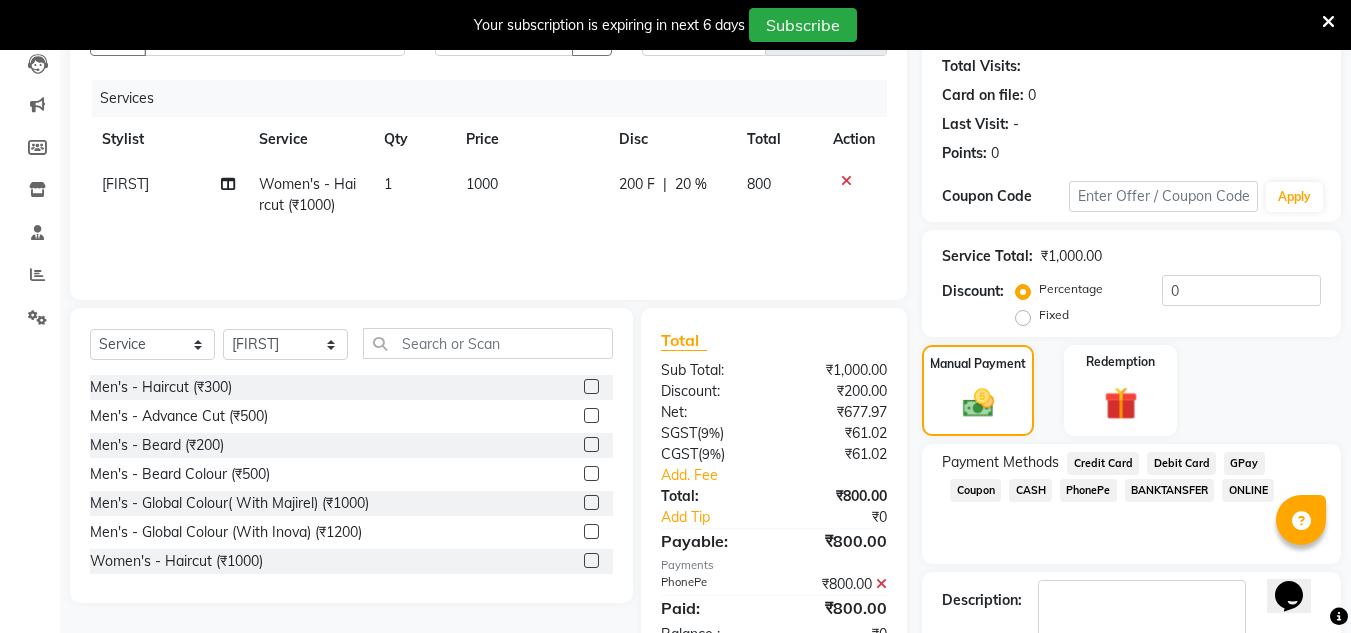 scroll, scrollTop: 333, scrollLeft: 0, axis: vertical 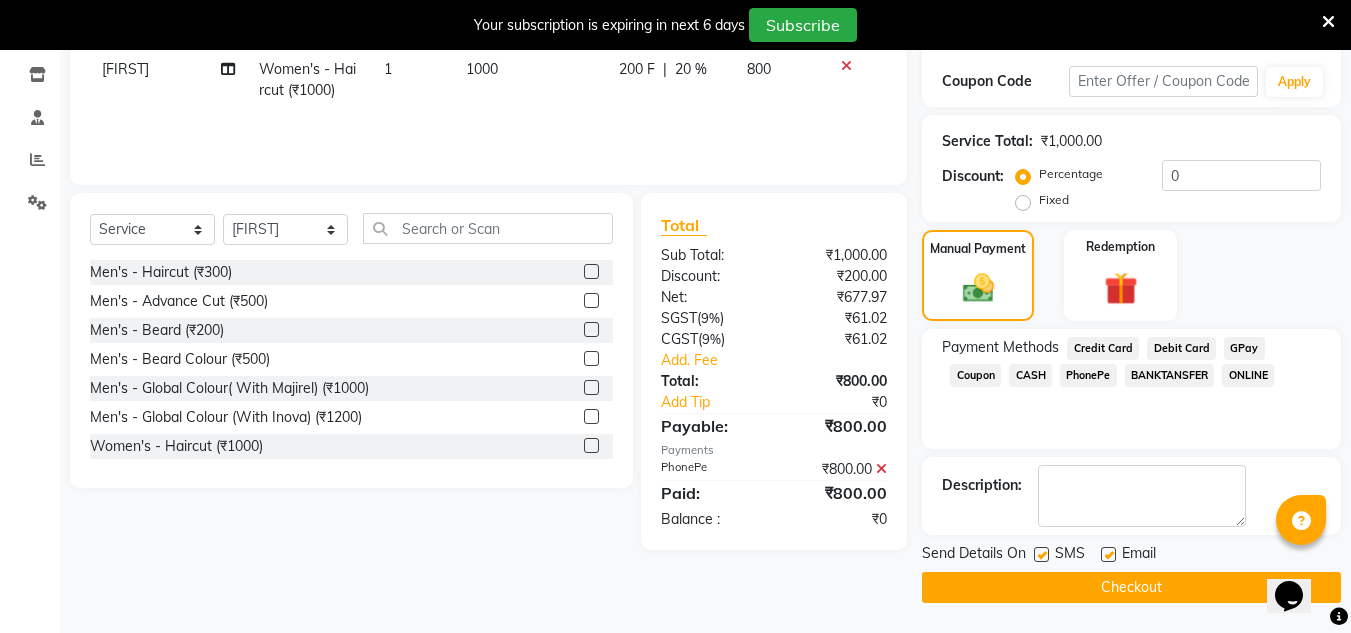 click on "Checkout" 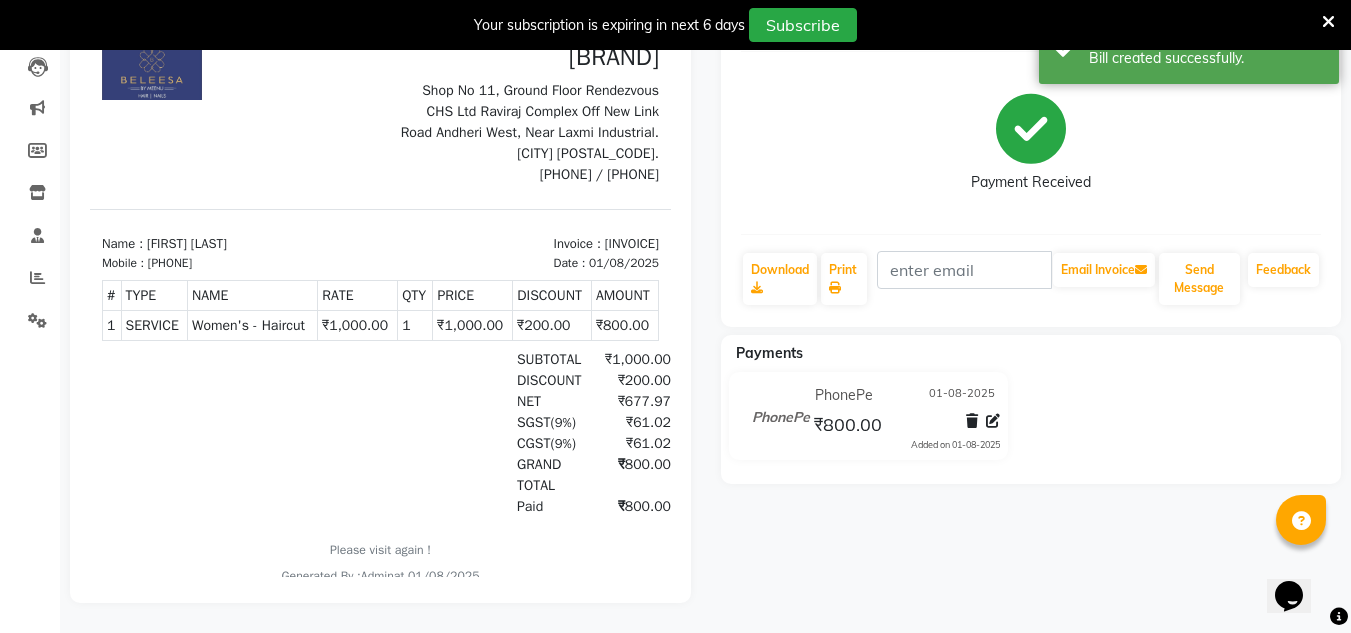 scroll, scrollTop: 0, scrollLeft: 0, axis: both 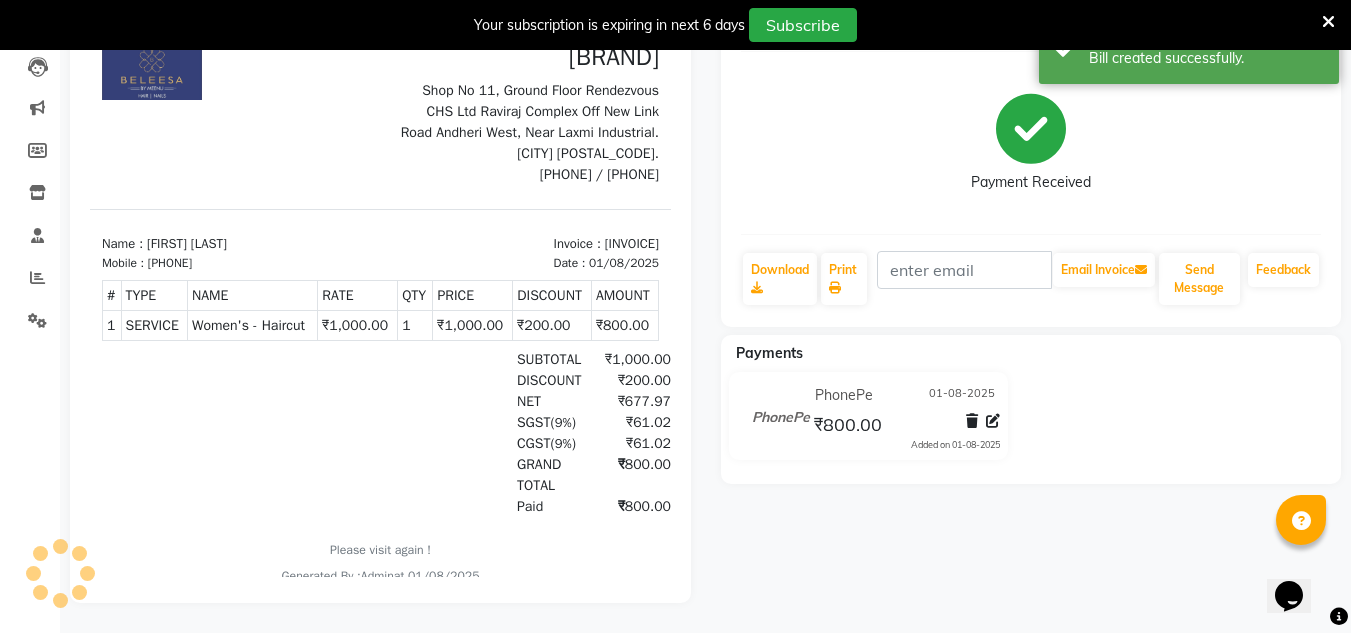 select on "service" 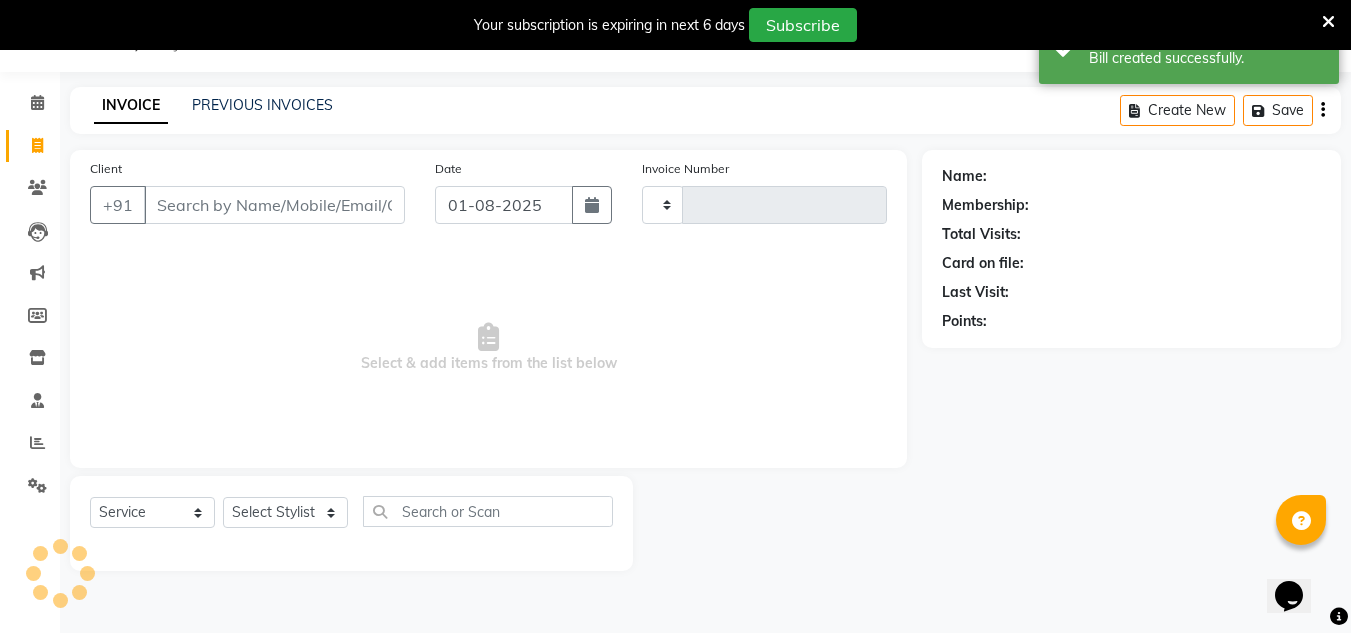 type on "0055" 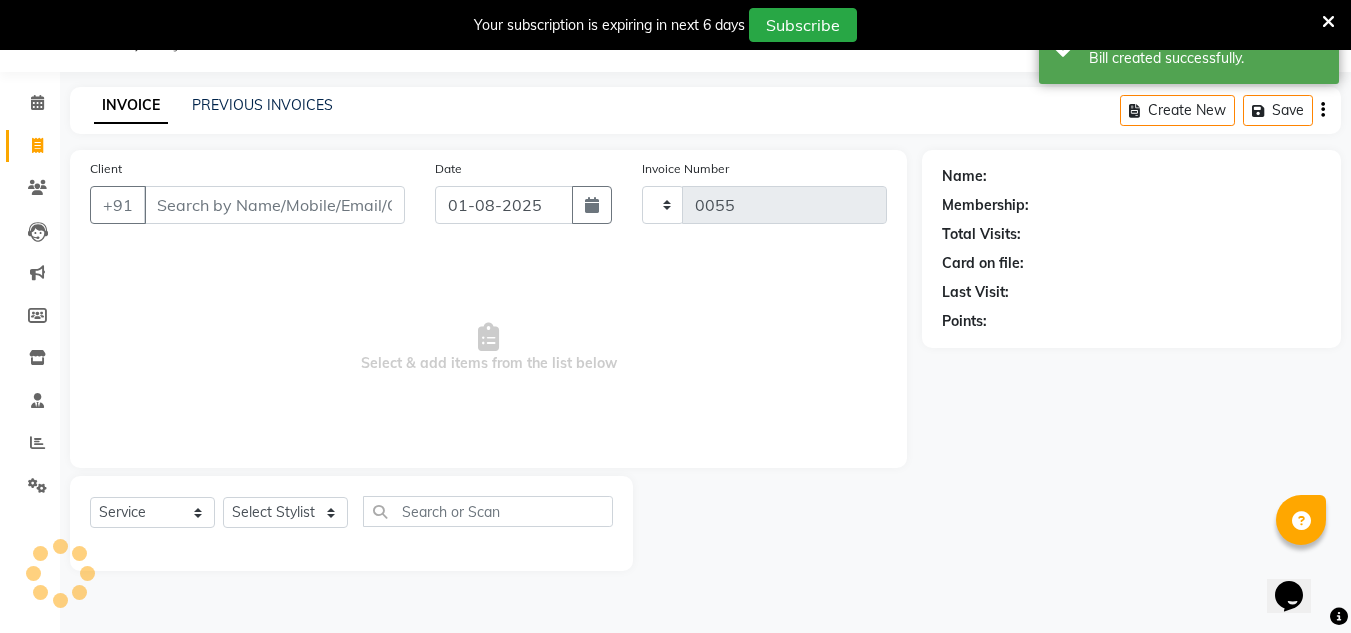 select on "6695" 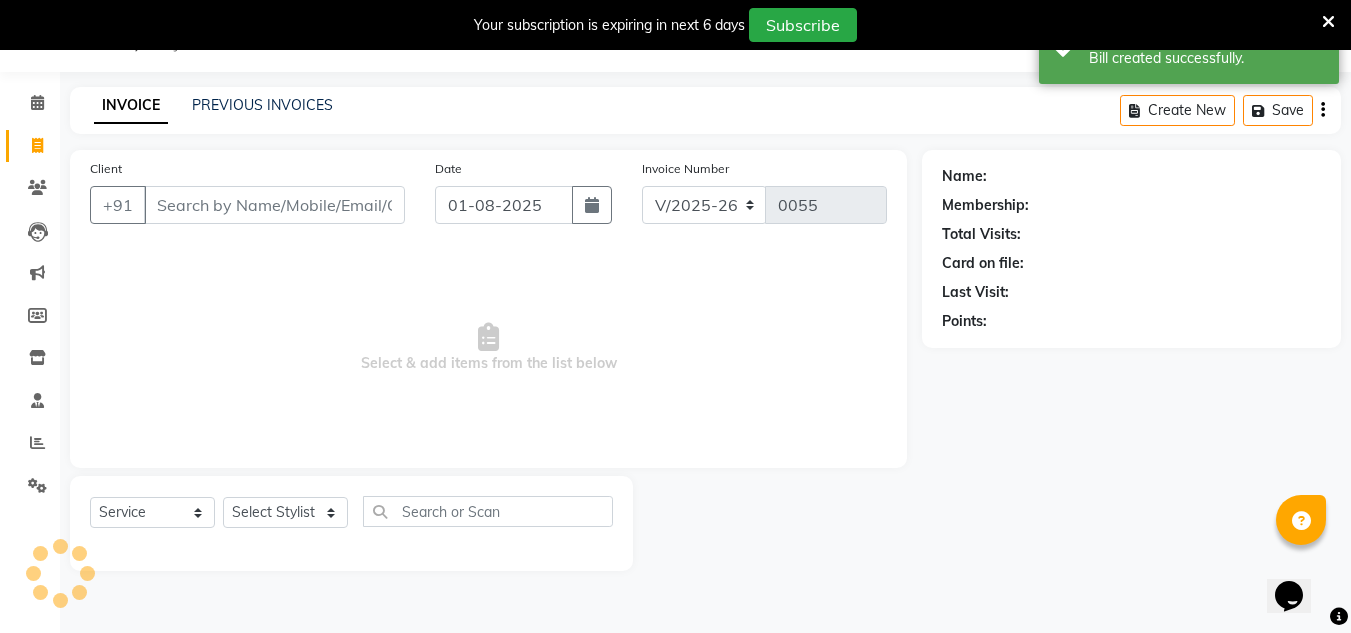 scroll, scrollTop: 50, scrollLeft: 0, axis: vertical 